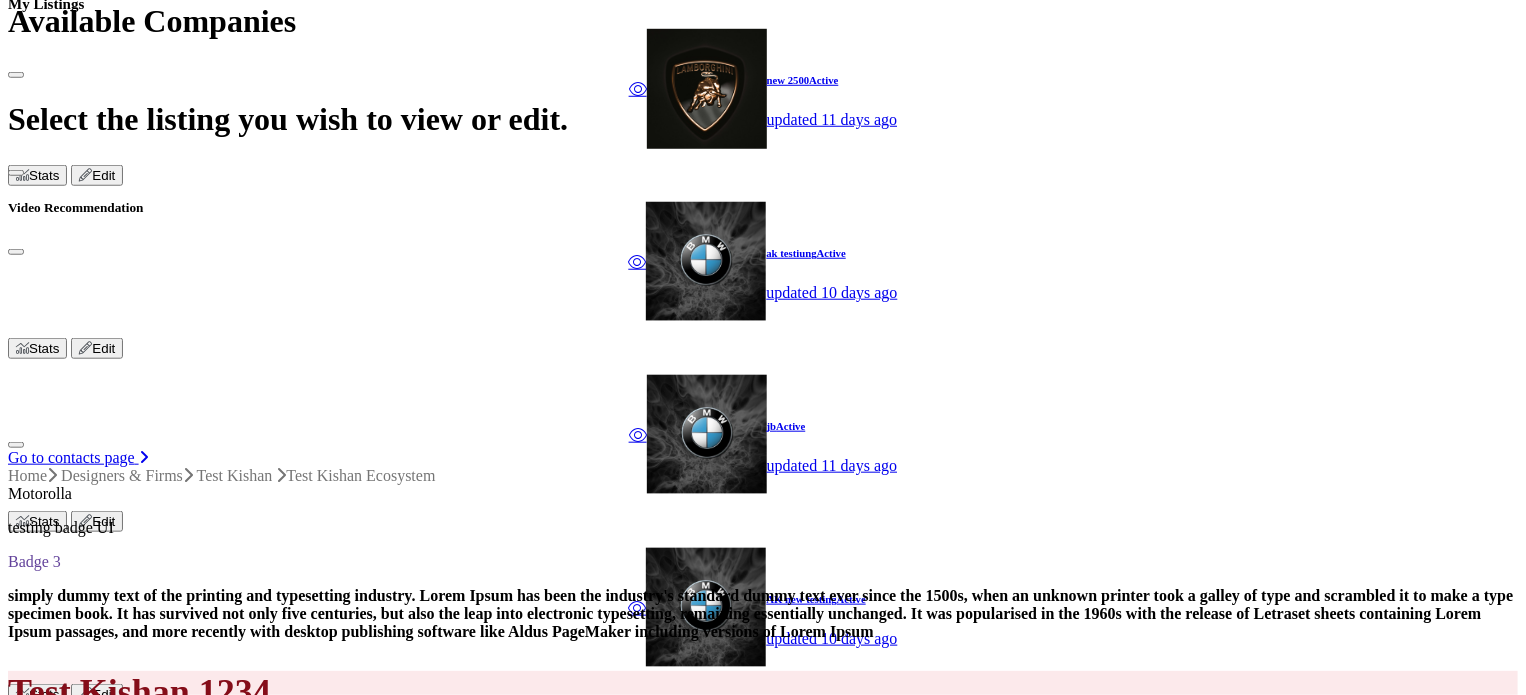 scroll, scrollTop: 900, scrollLeft: 0, axis: vertical 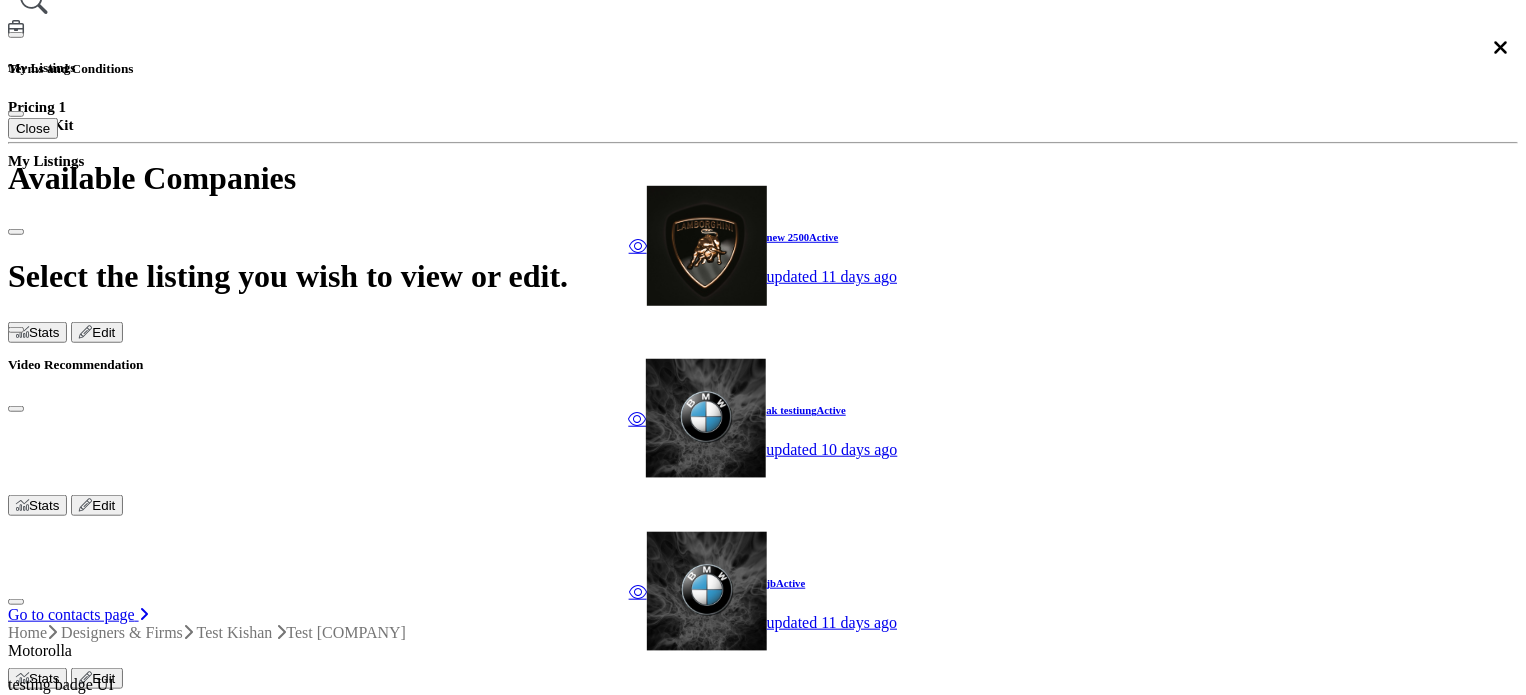 click at bounding box center (188, 50648) 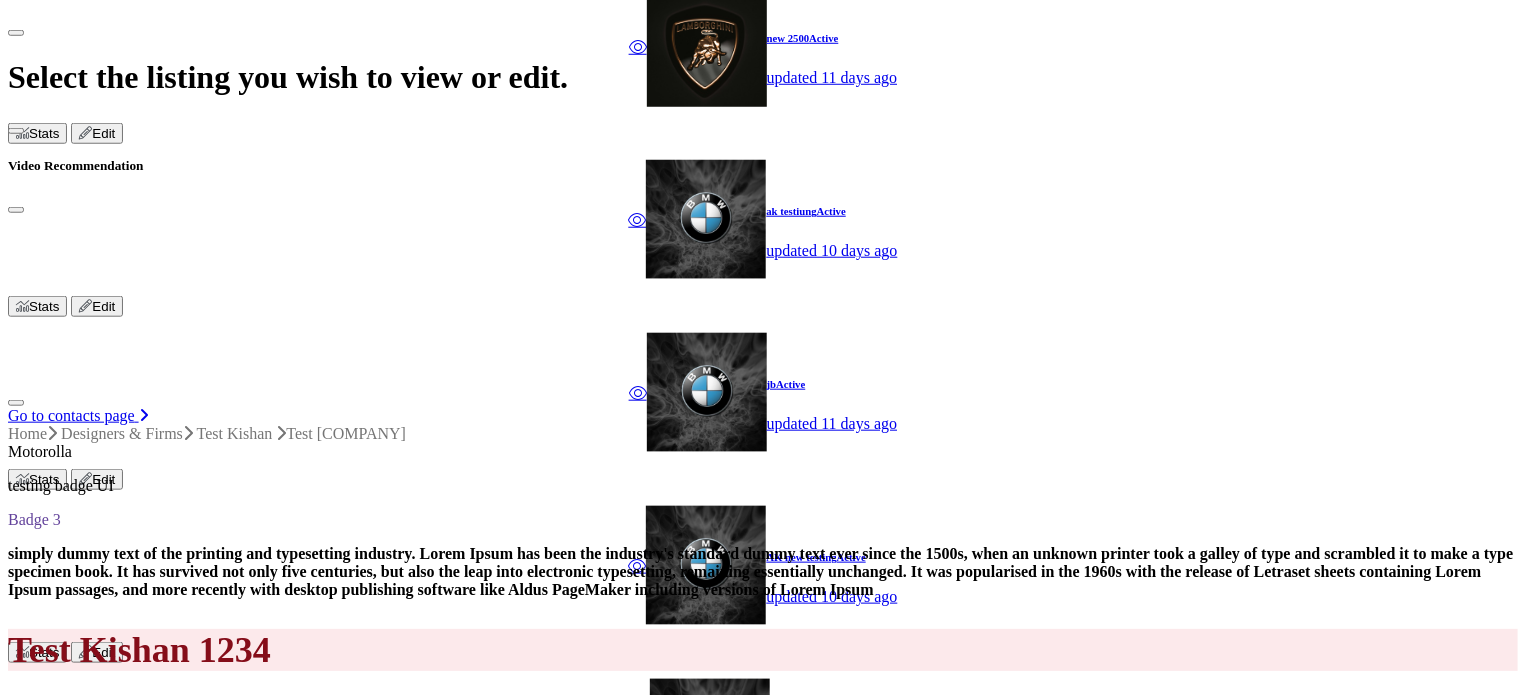 scroll, scrollTop: 725, scrollLeft: 0, axis: vertical 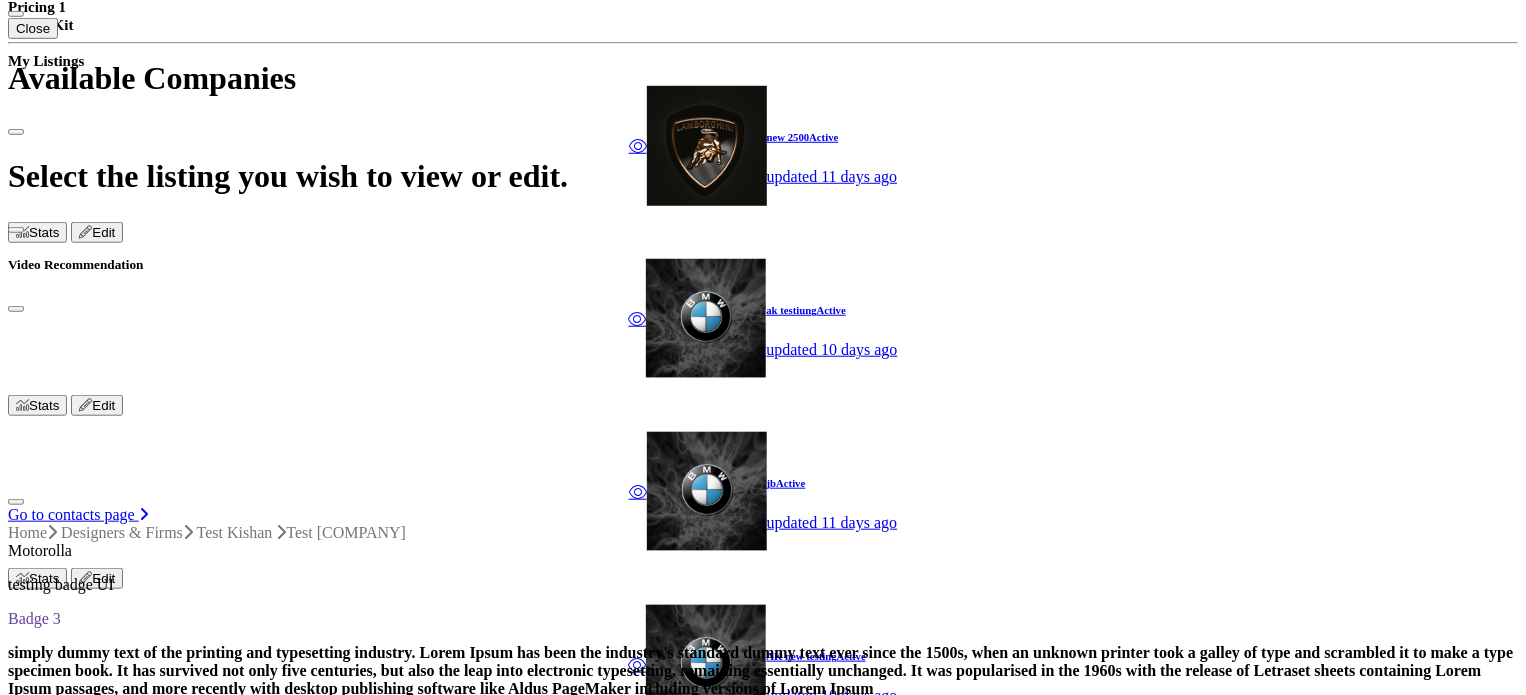 click at bounding box center [190, 50527] 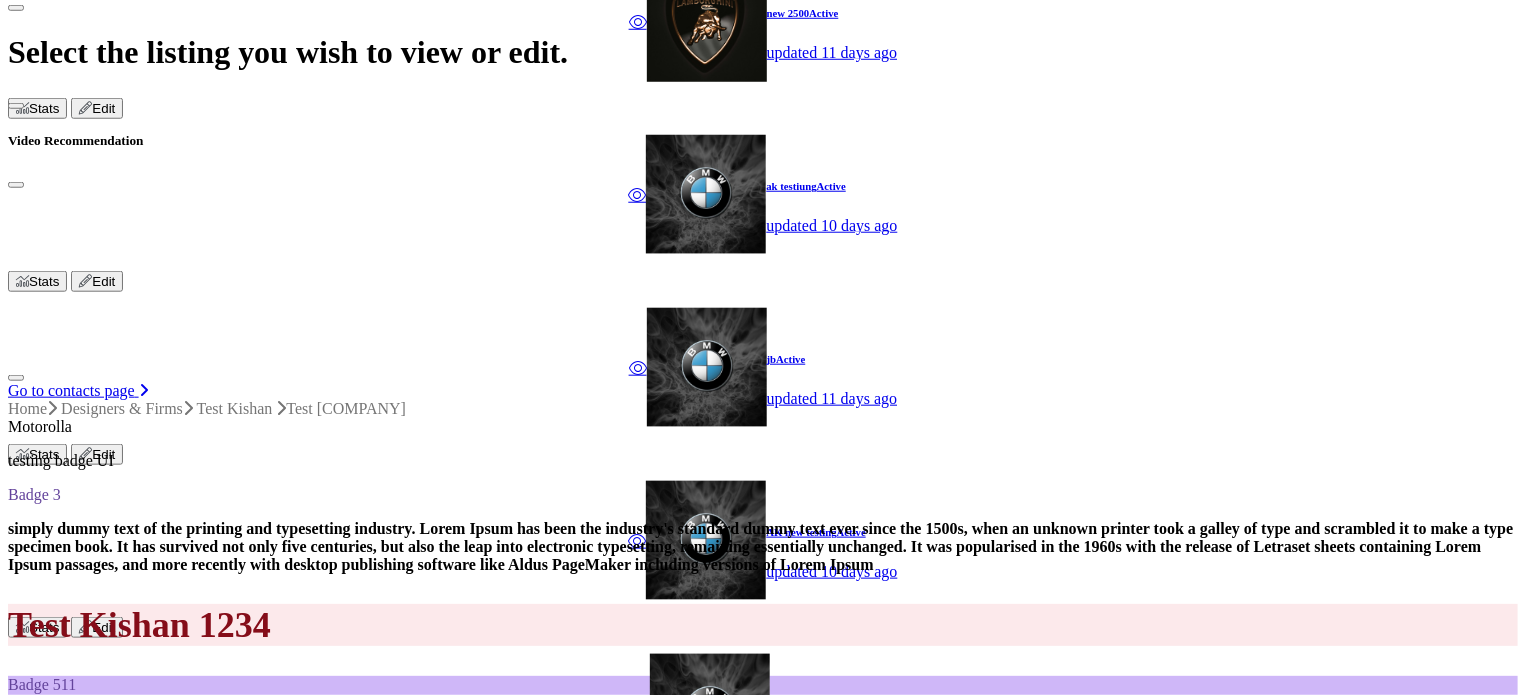 scroll, scrollTop: 825, scrollLeft: 0, axis: vertical 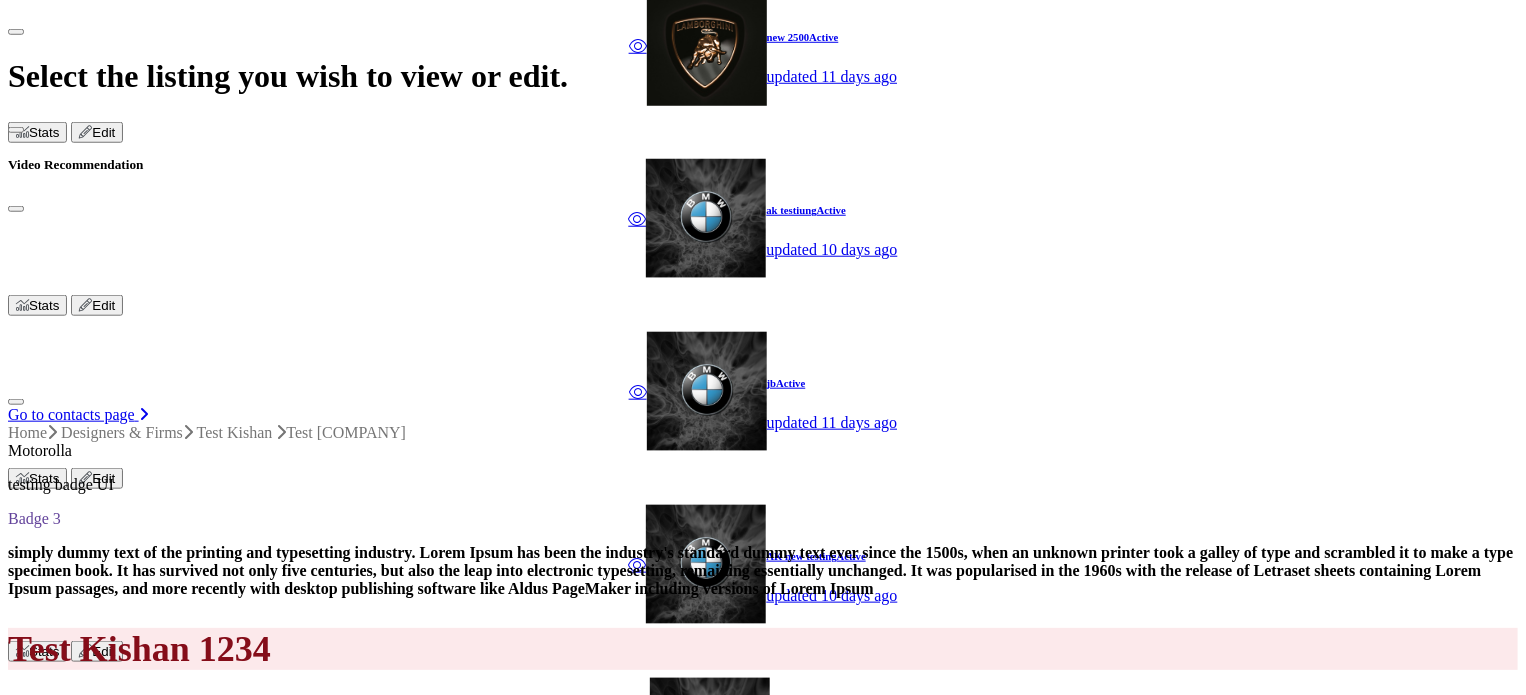 click on "⟲" at bounding box center [20, 52026] 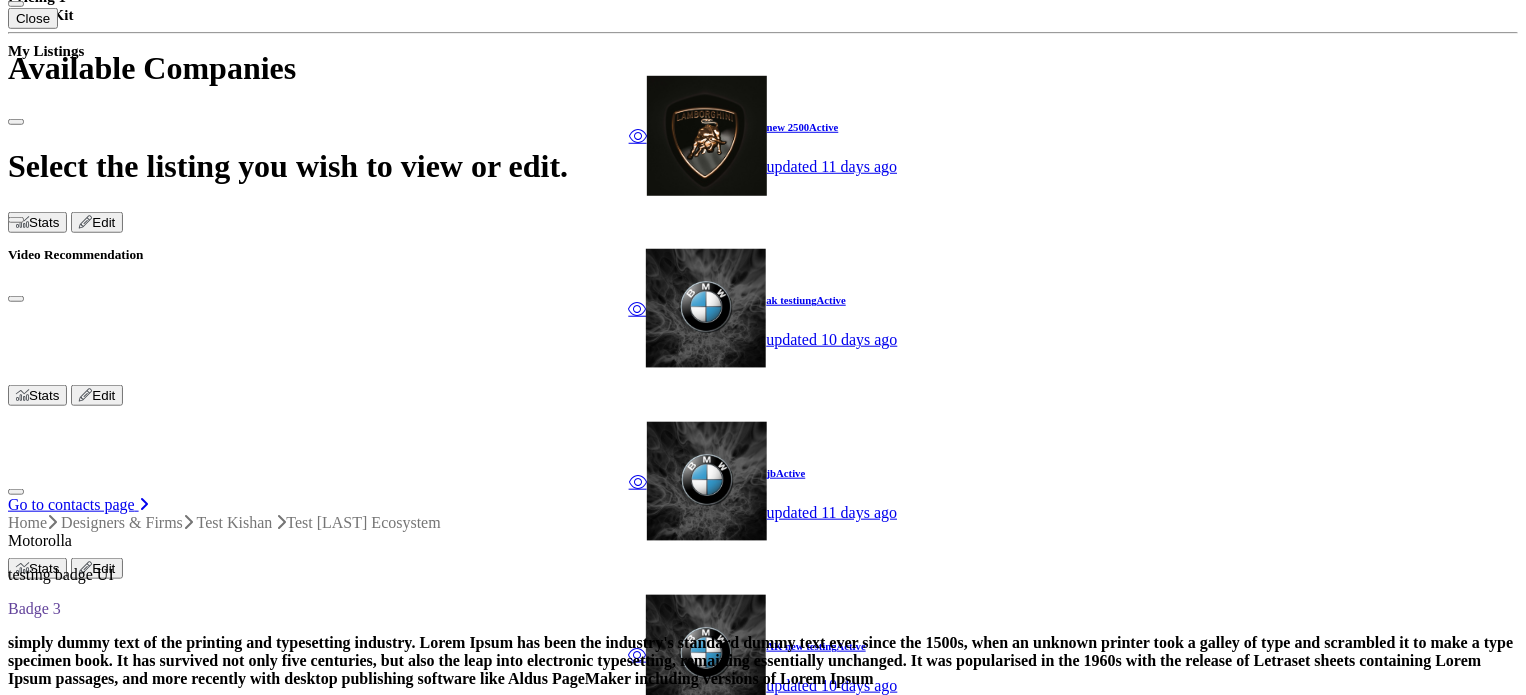 scroll, scrollTop: 700, scrollLeft: 0, axis: vertical 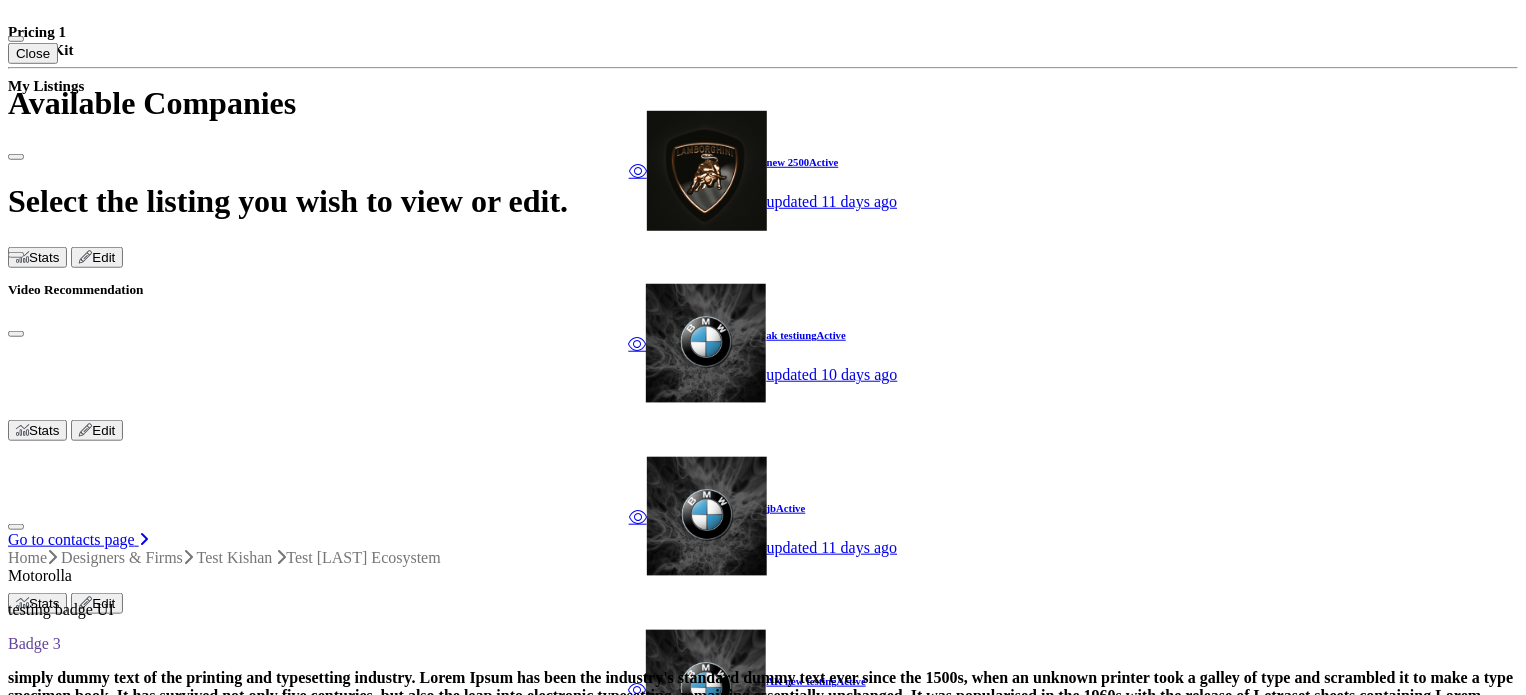 click at bounding box center [188, 50573] 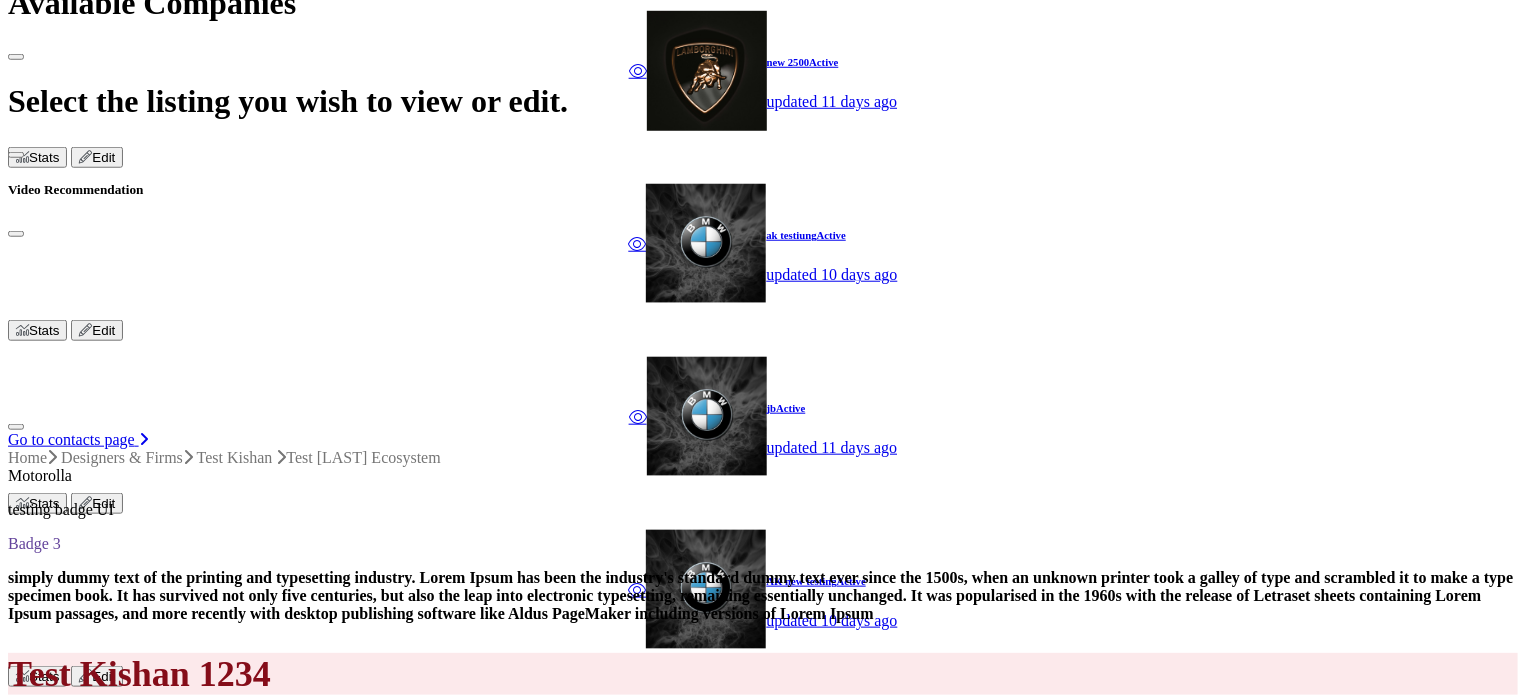 scroll, scrollTop: 700, scrollLeft: 0, axis: vertical 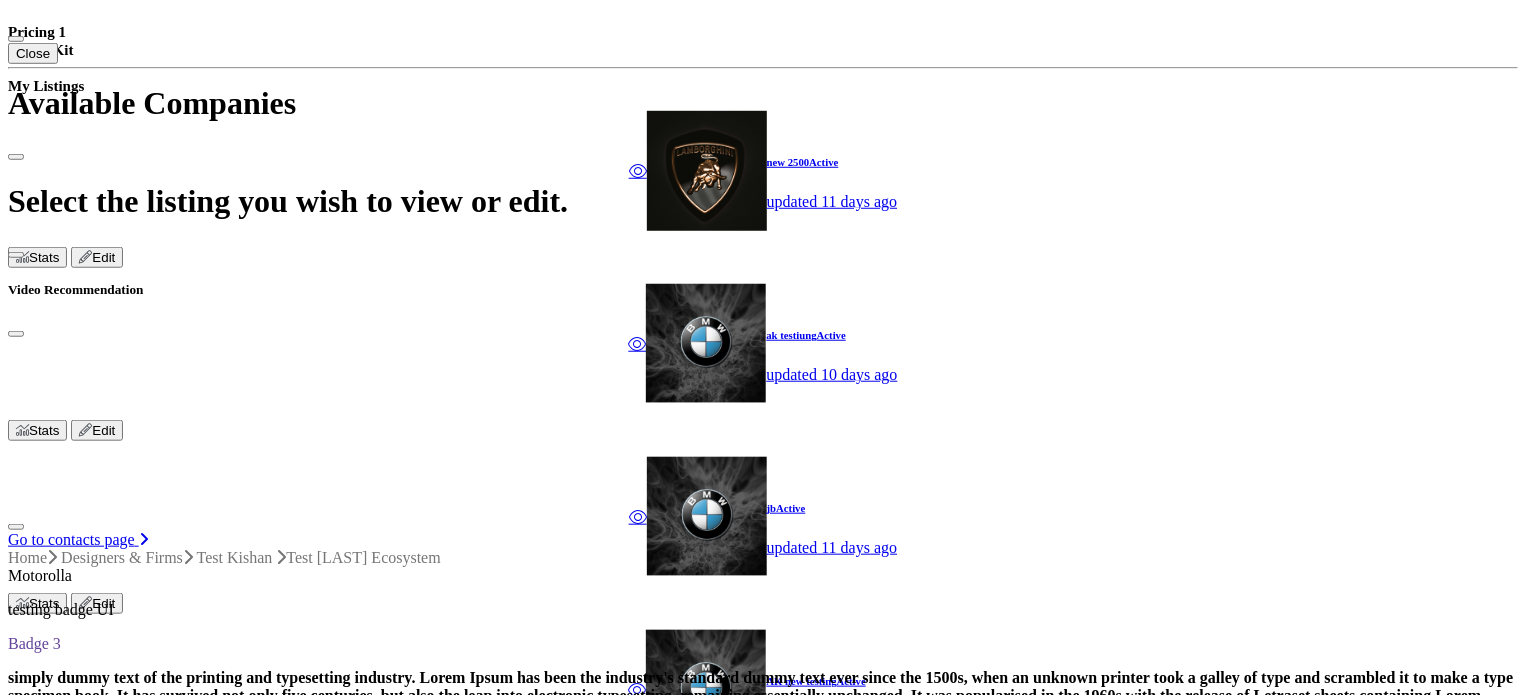 click at bounding box center [190, 50552] 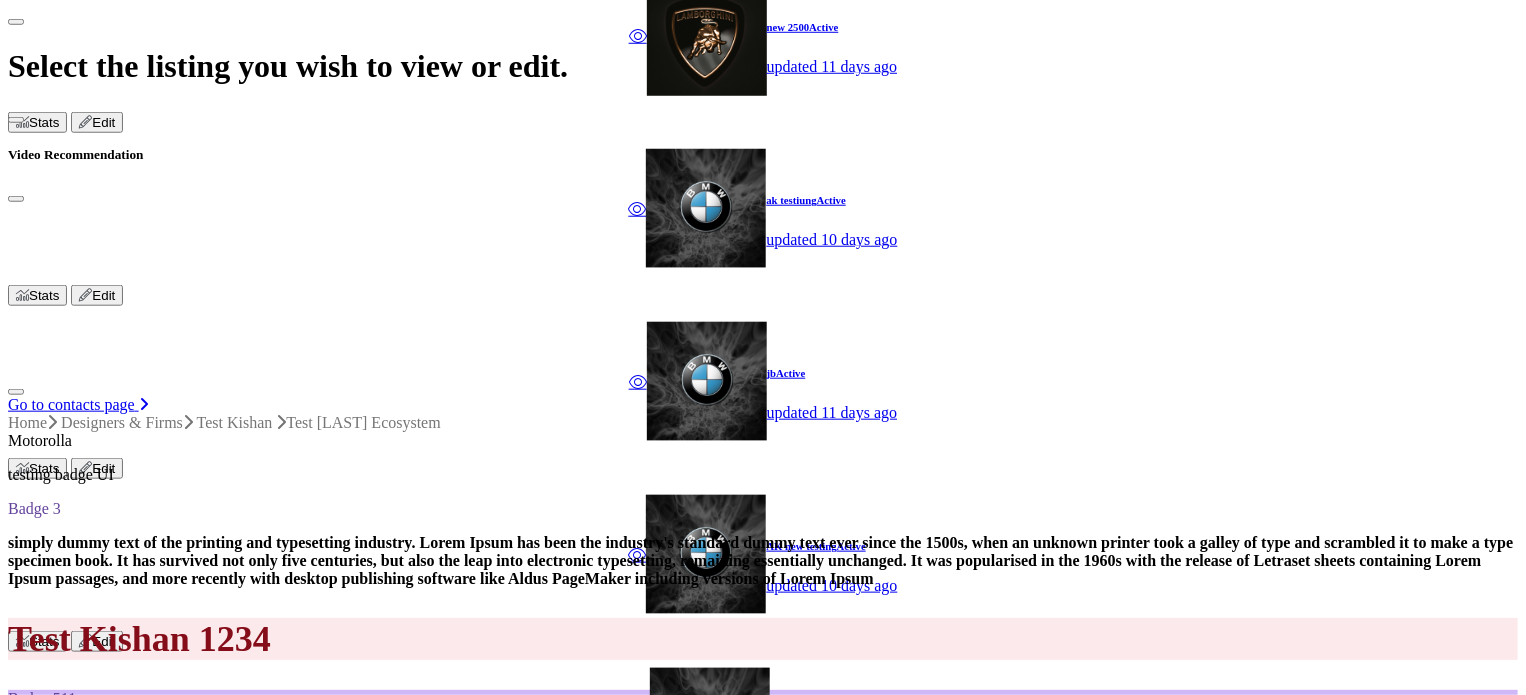 scroll, scrollTop: 800, scrollLeft: 0, axis: vertical 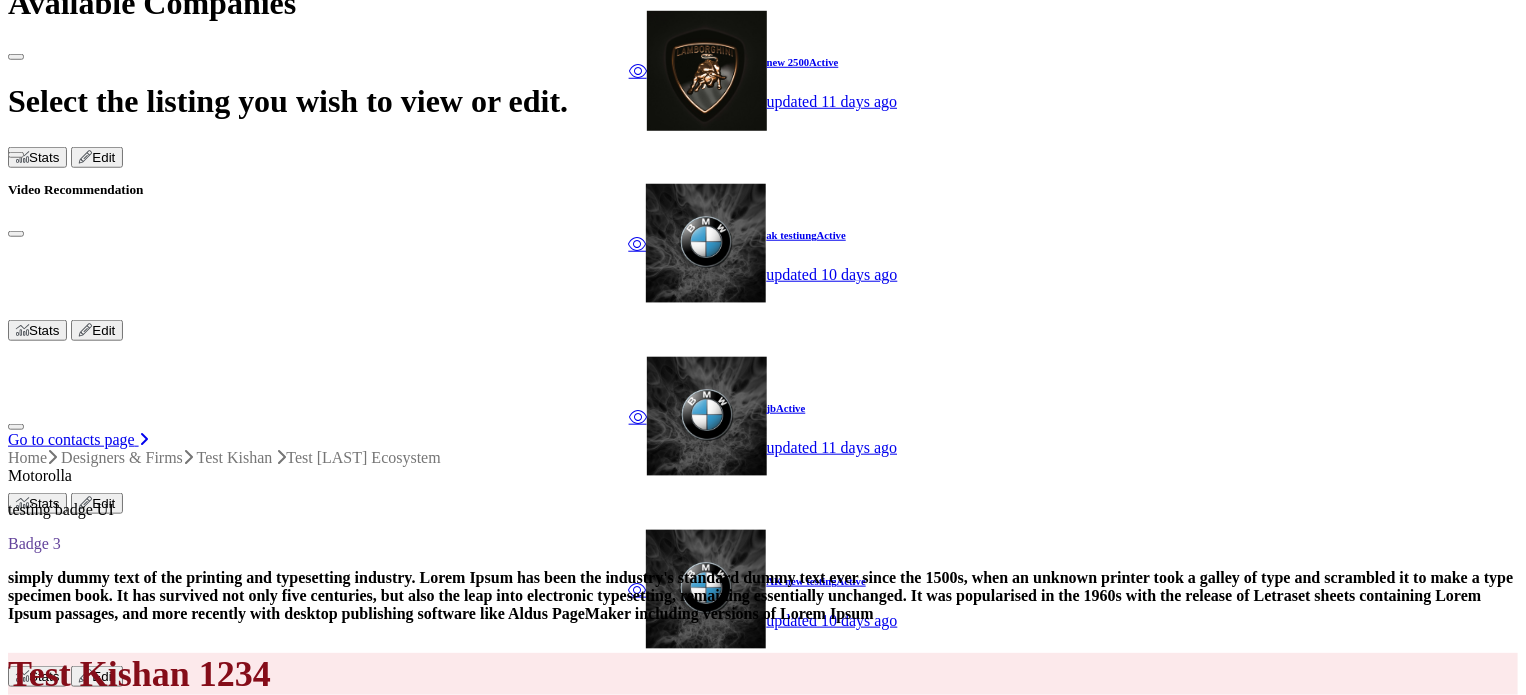 click on "My Badges 19122024
Test Image Badge 2
sd
0
badge cibr" at bounding box center (763, 32348) 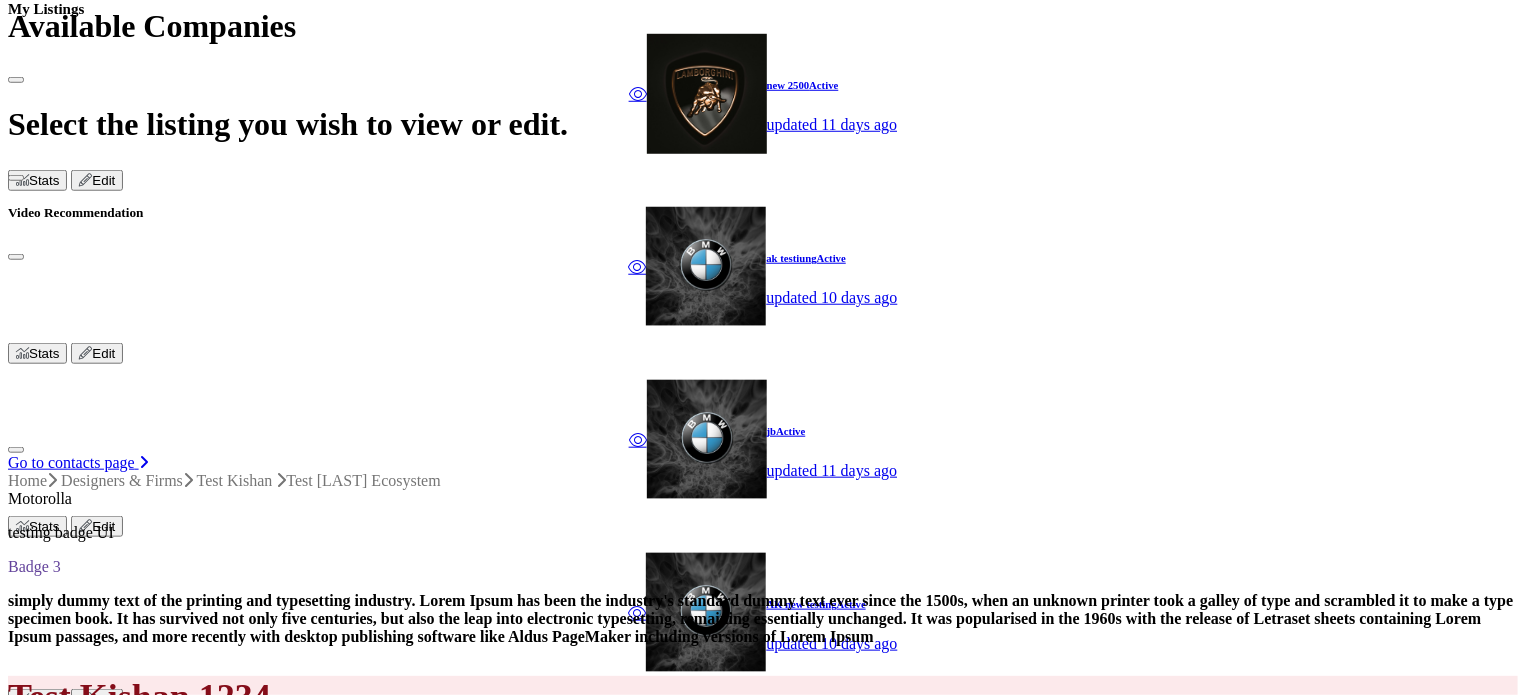 scroll, scrollTop: 900, scrollLeft: 0, axis: vertical 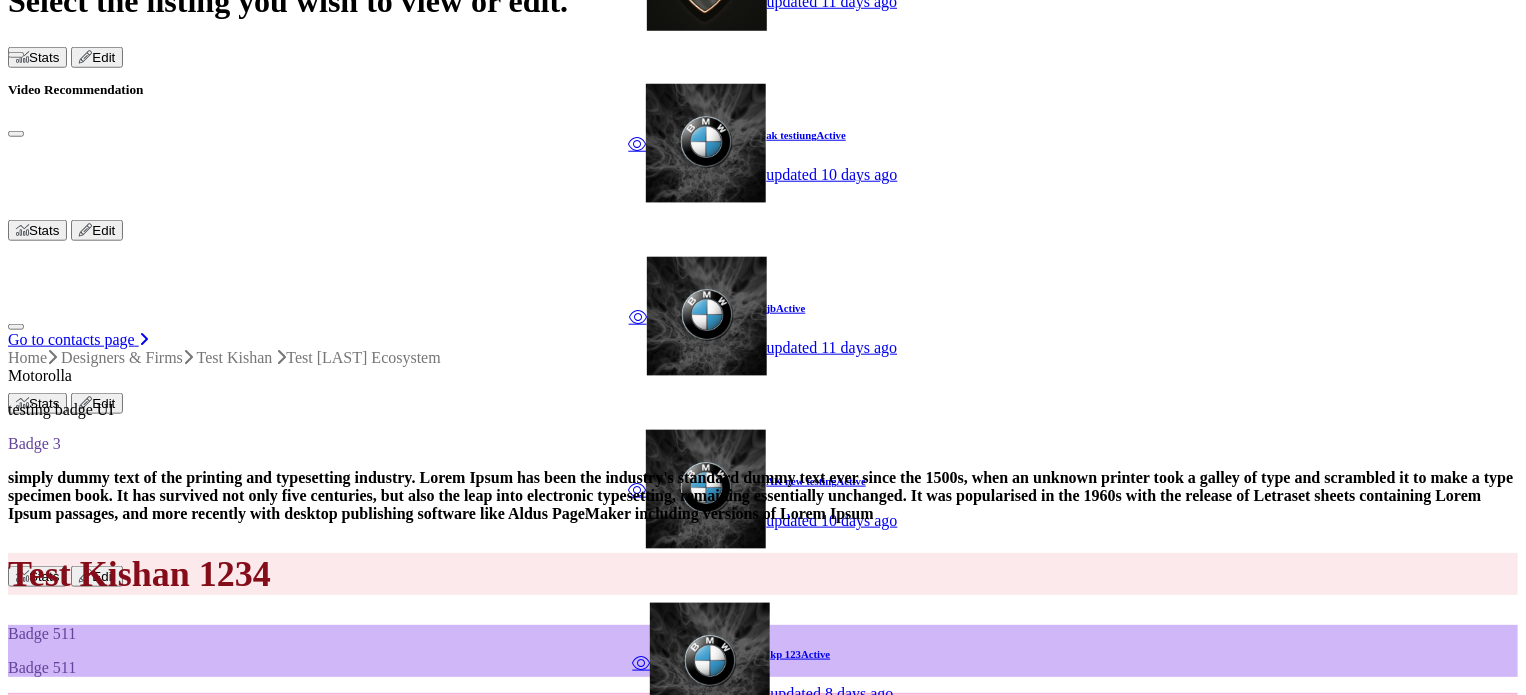 click on "⟲" at bounding box center [20, 51951] 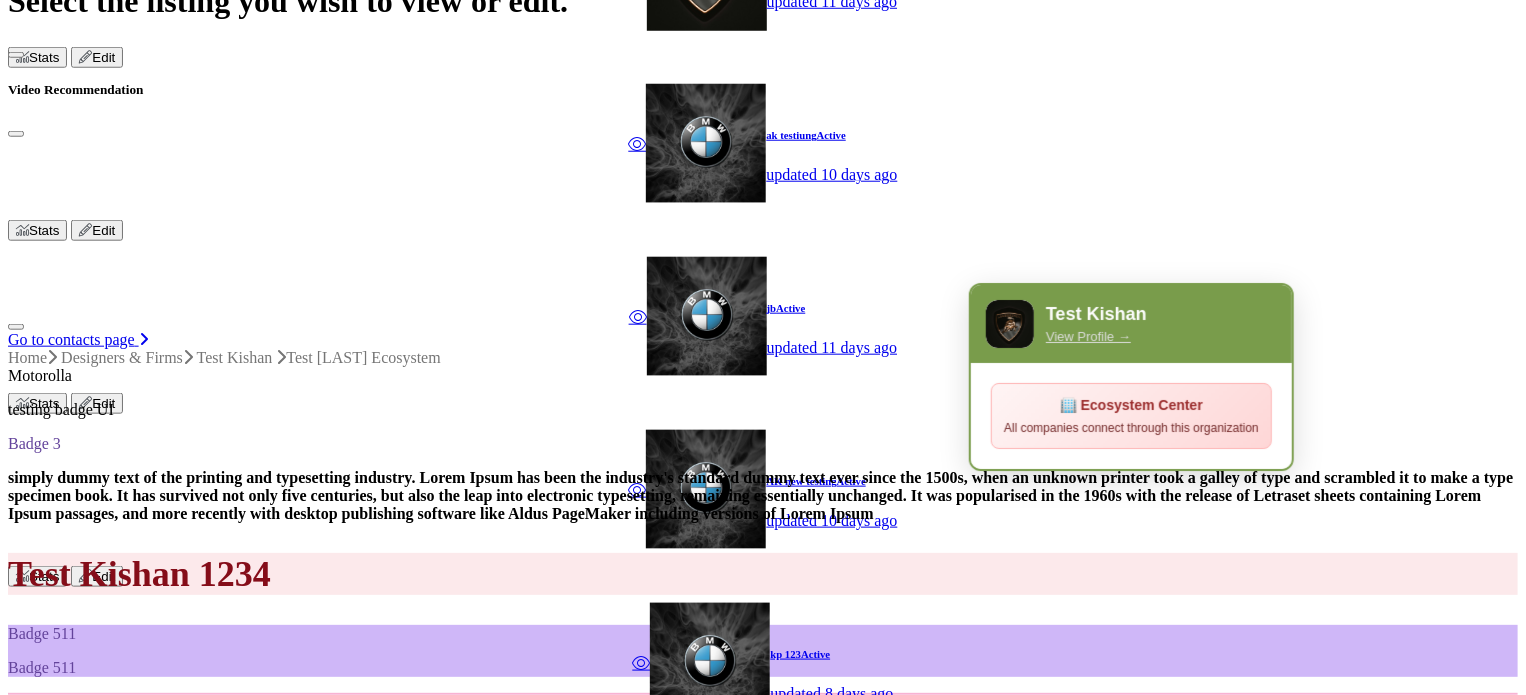 click at bounding box center [763, 51941] 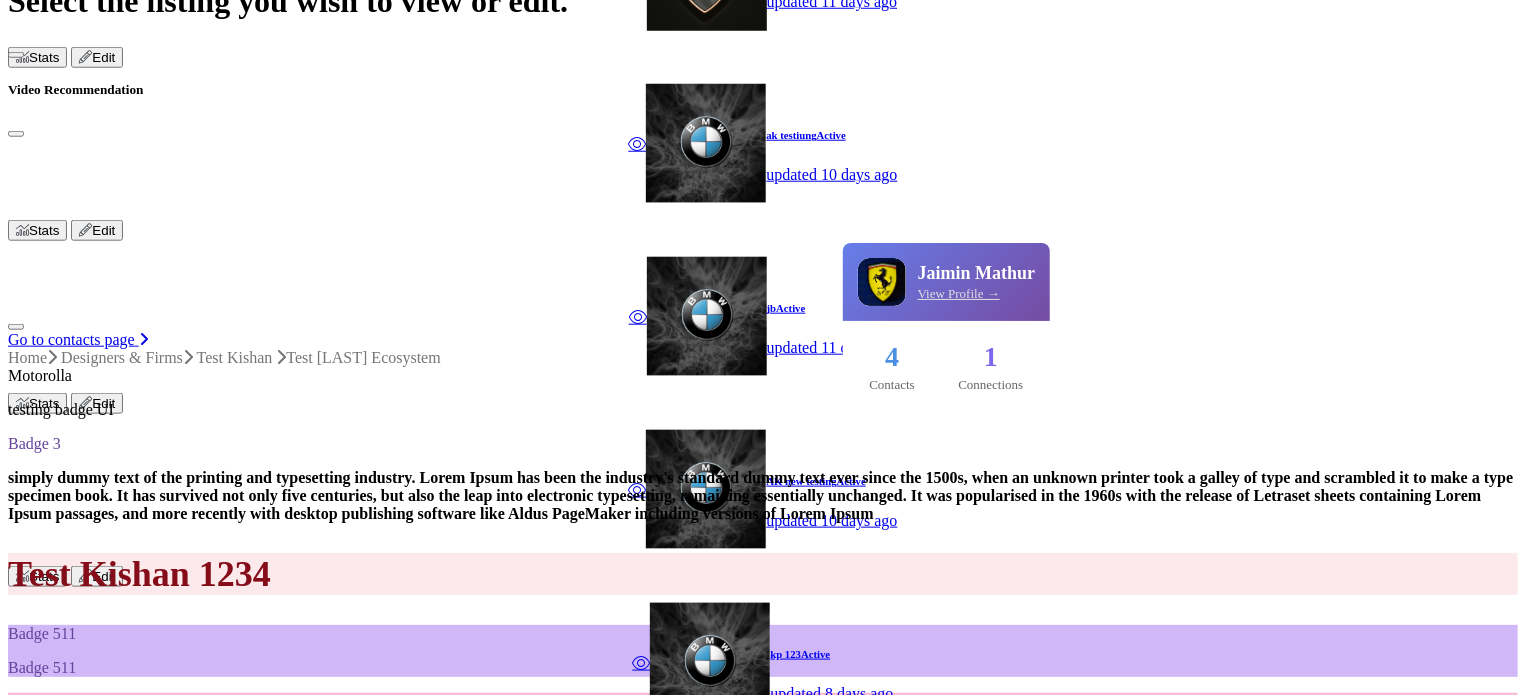 drag, startPoint x: 954, startPoint y: 293, endPoint x: 588, endPoint y: 403, distance: 382.17273 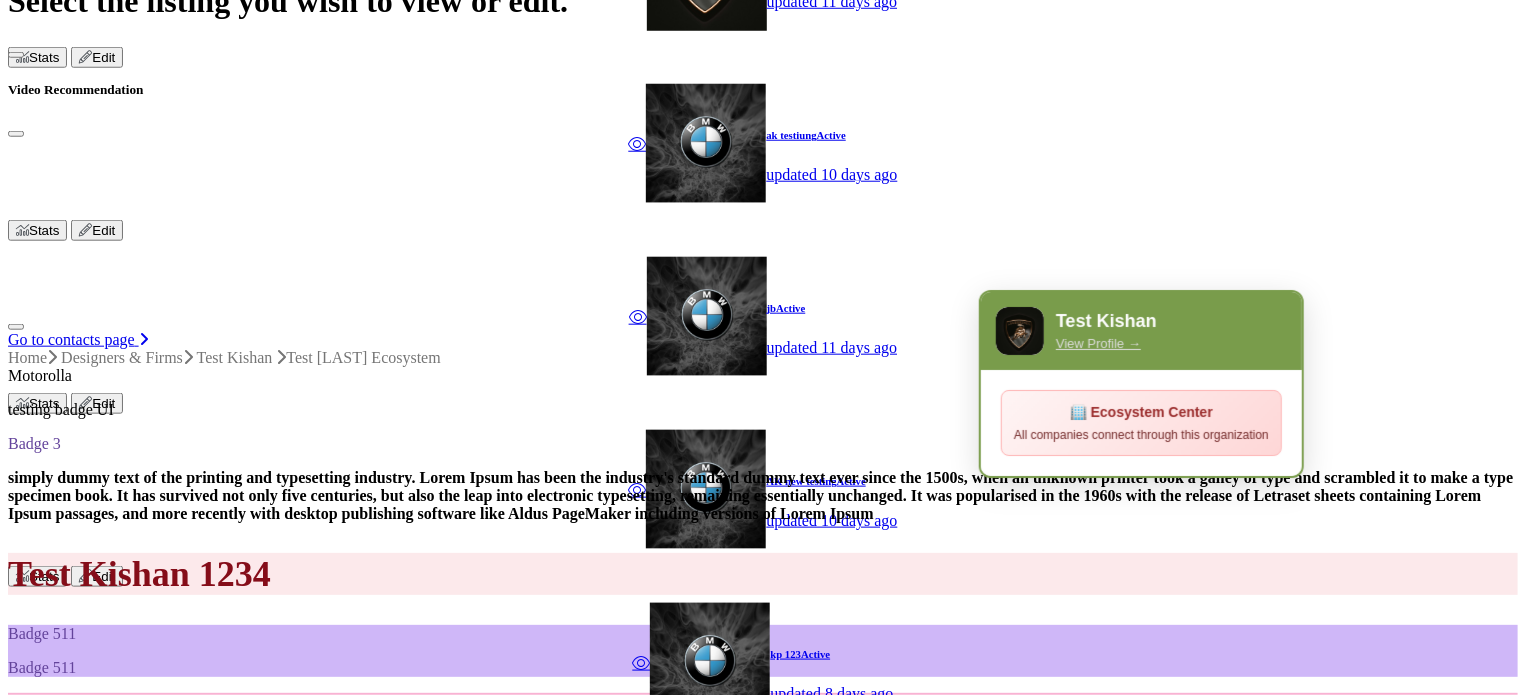 click at bounding box center (763, 51941) 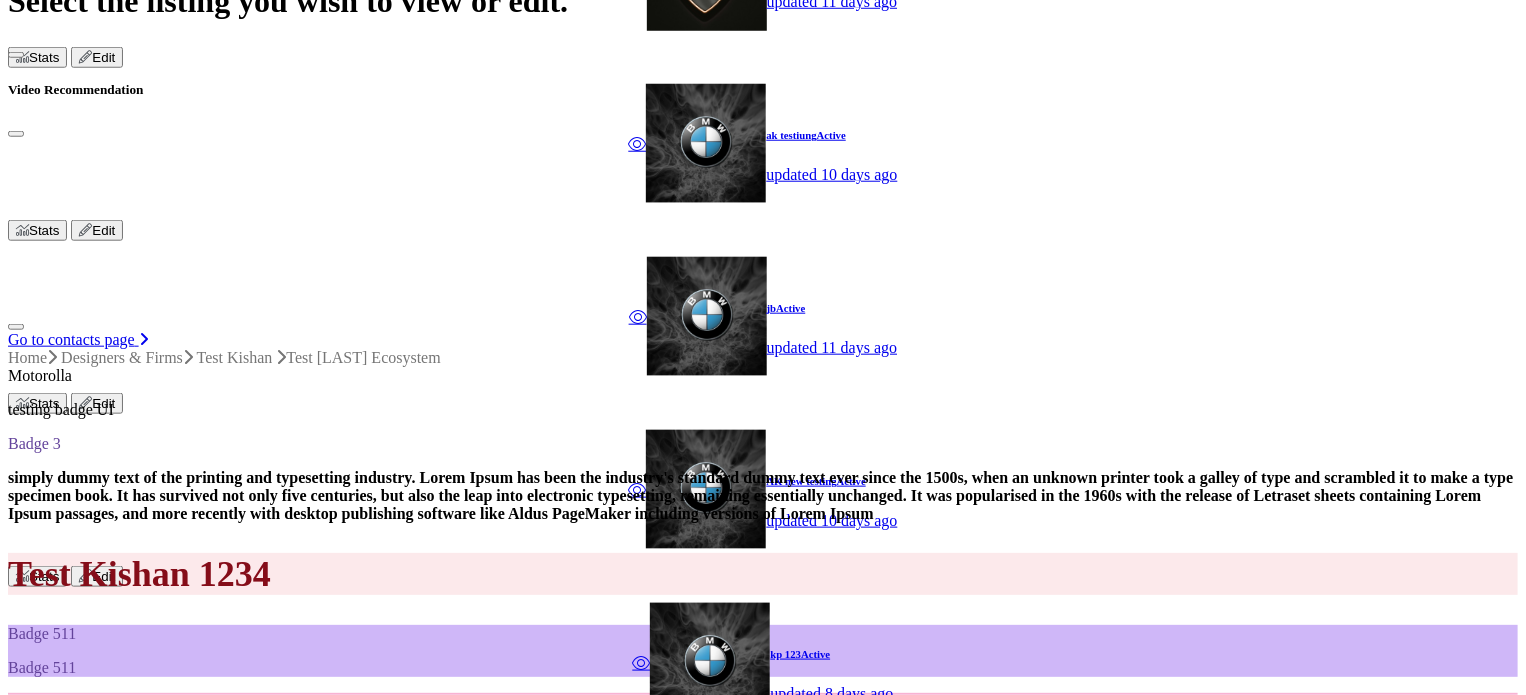 click on "⟲" at bounding box center (20, 51951) 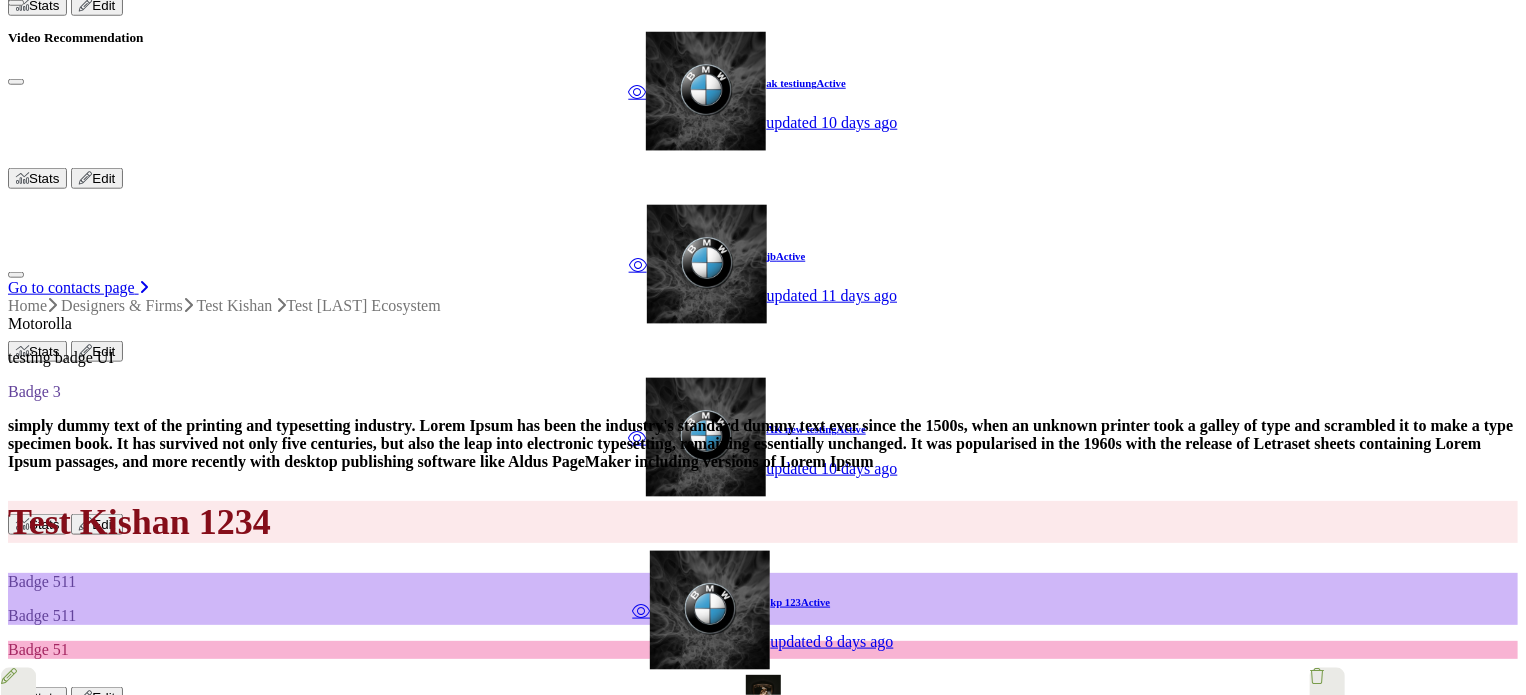 scroll, scrollTop: 900, scrollLeft: 0, axis: vertical 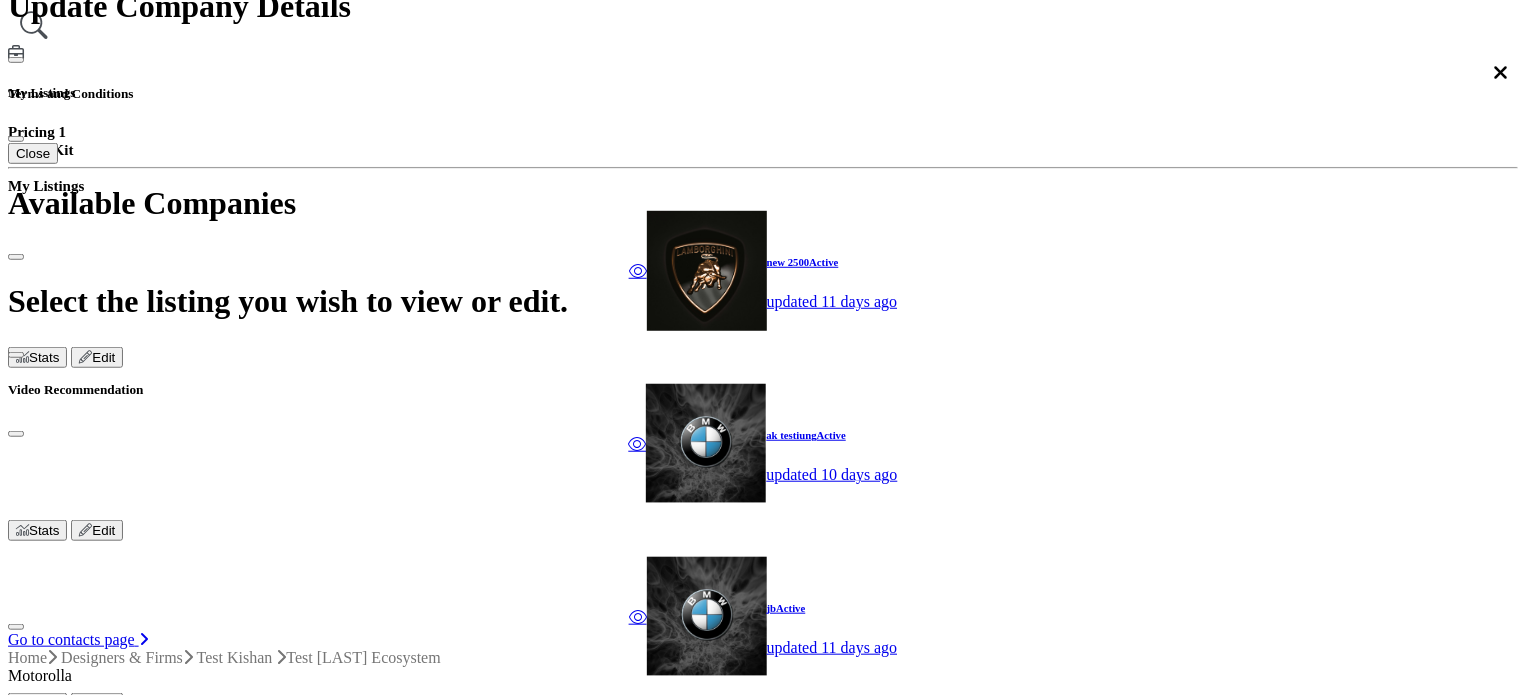 click on "Network Map" at bounding box center [95, 52094] 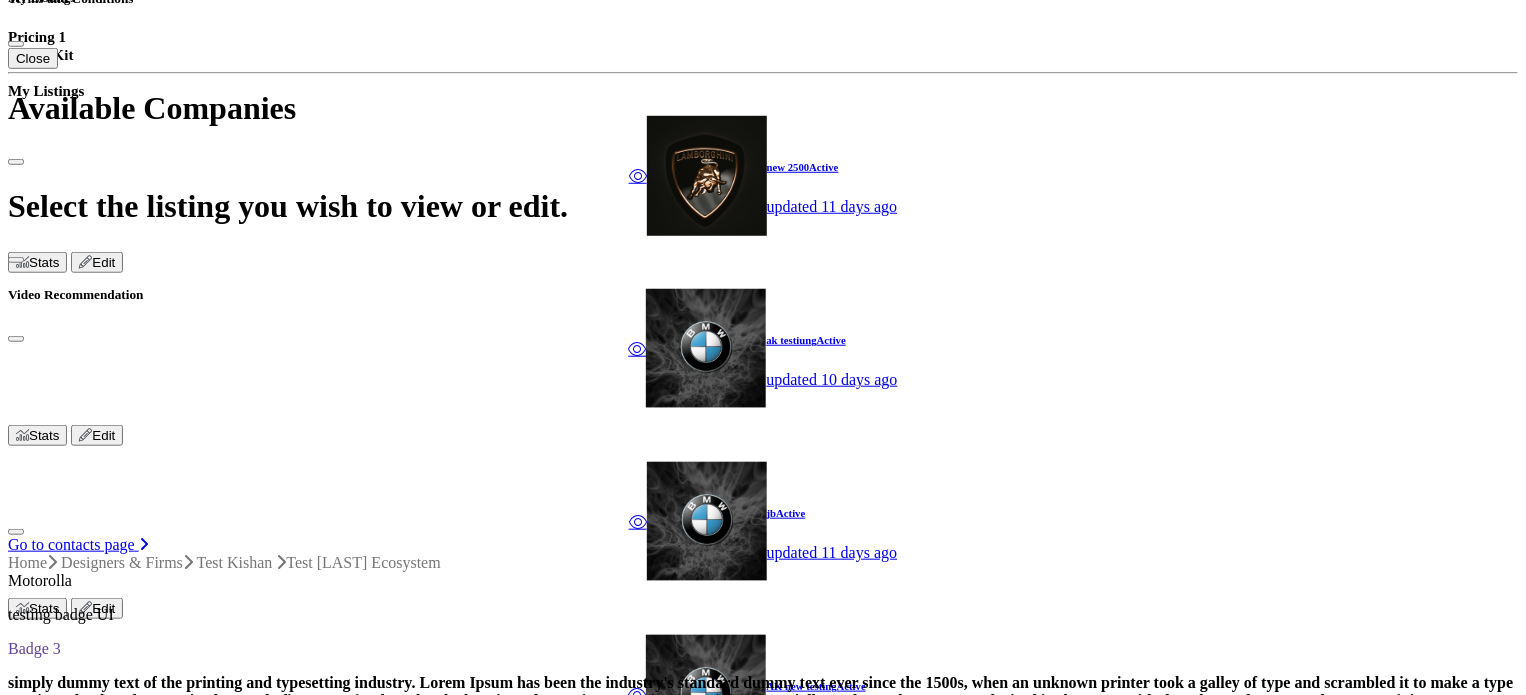 scroll, scrollTop: 800, scrollLeft: 0, axis: vertical 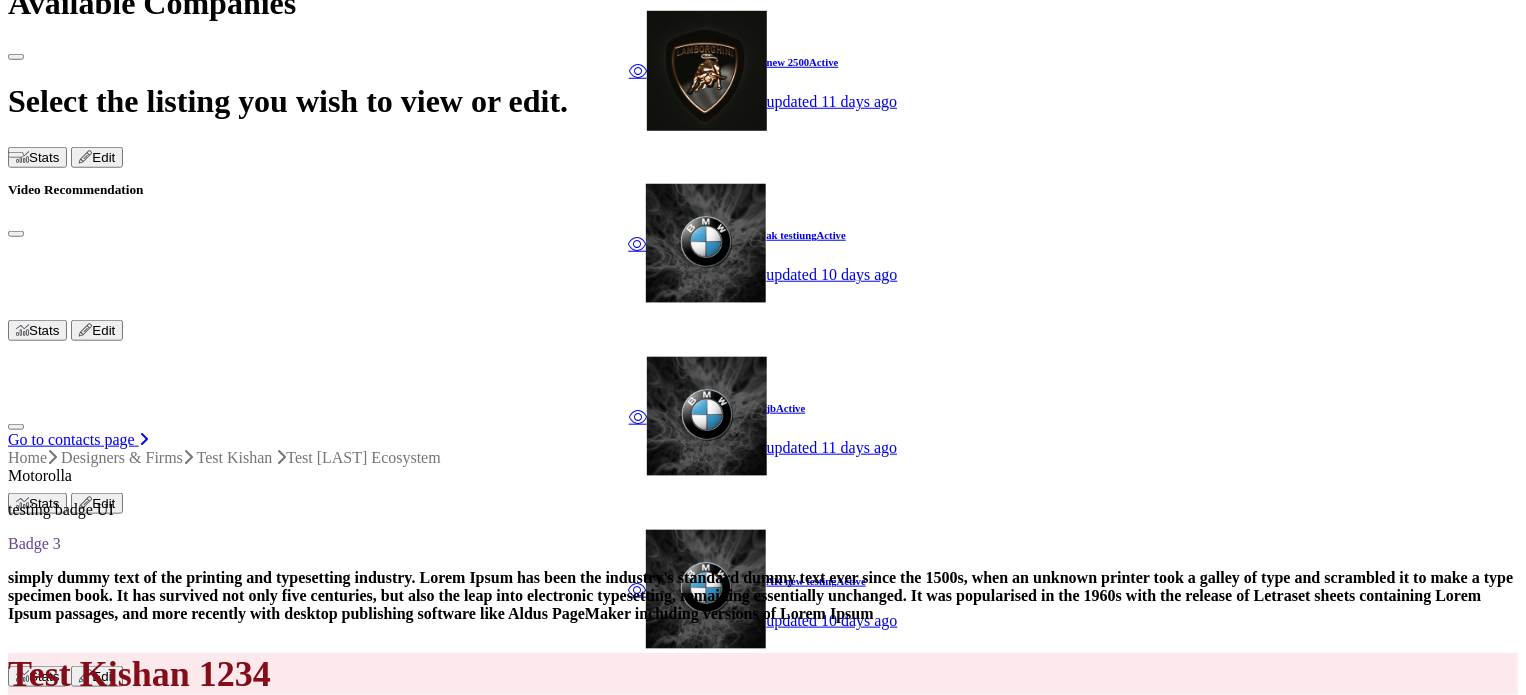 type 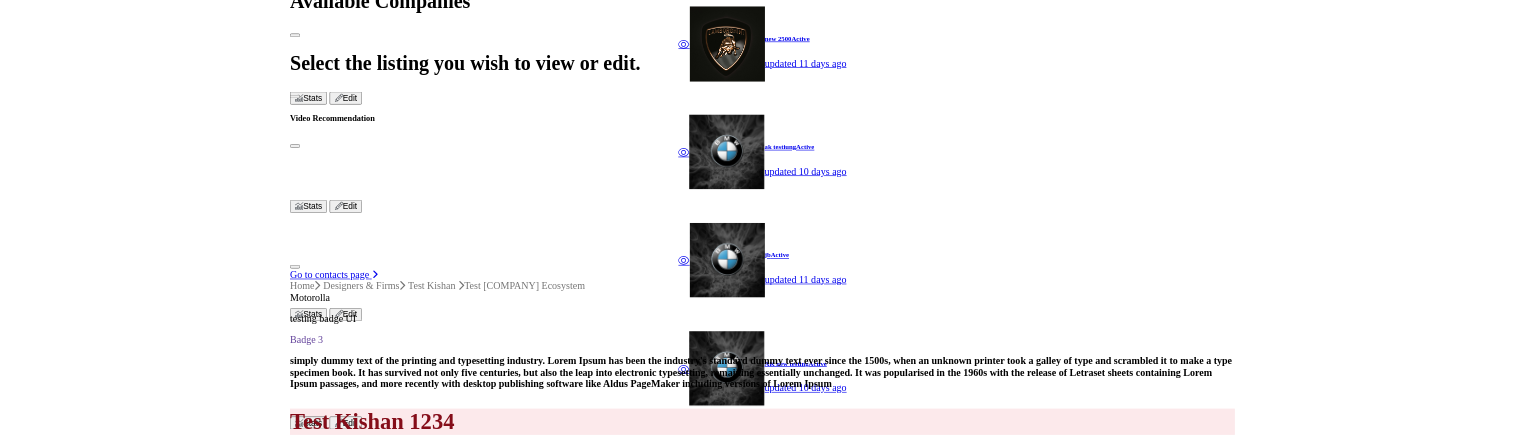 scroll, scrollTop: 800, scrollLeft: 0, axis: vertical 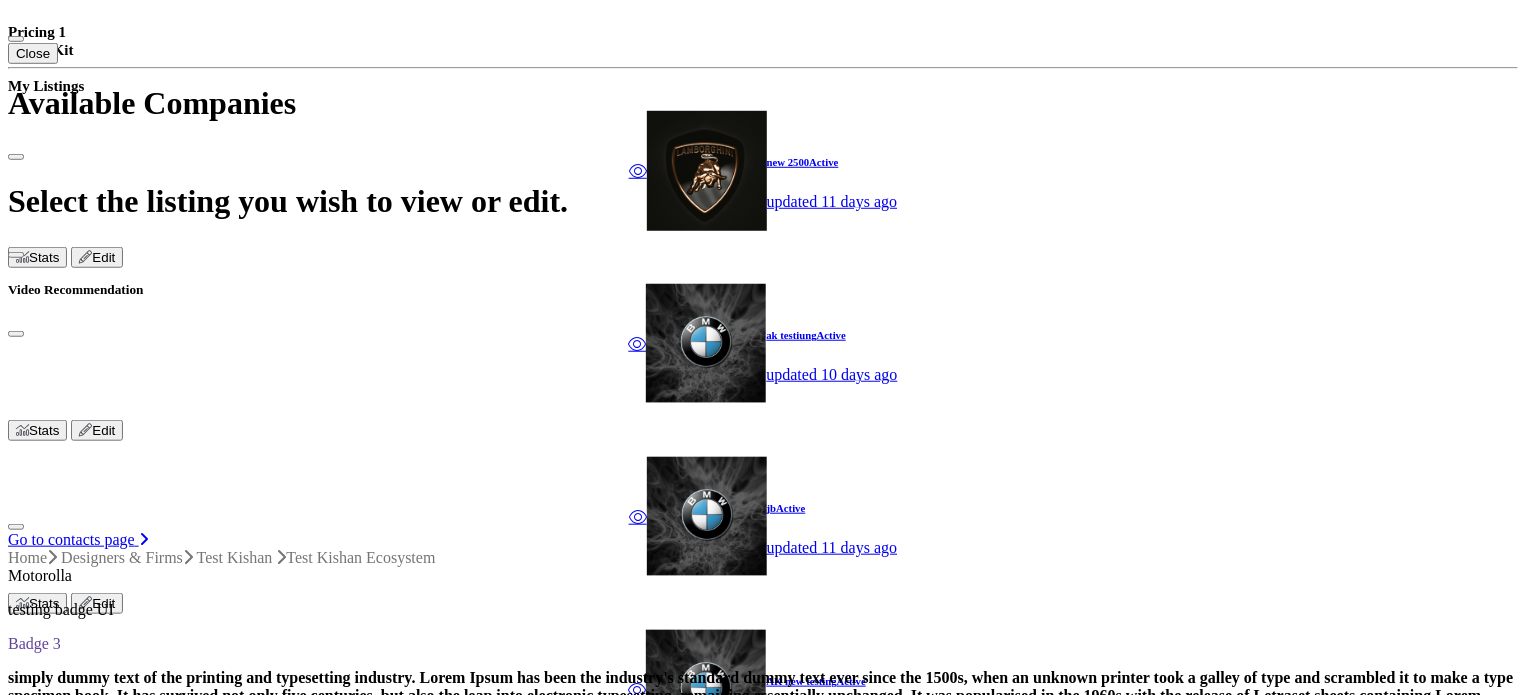 click on "Network Map" at bounding box center (95, 52097) 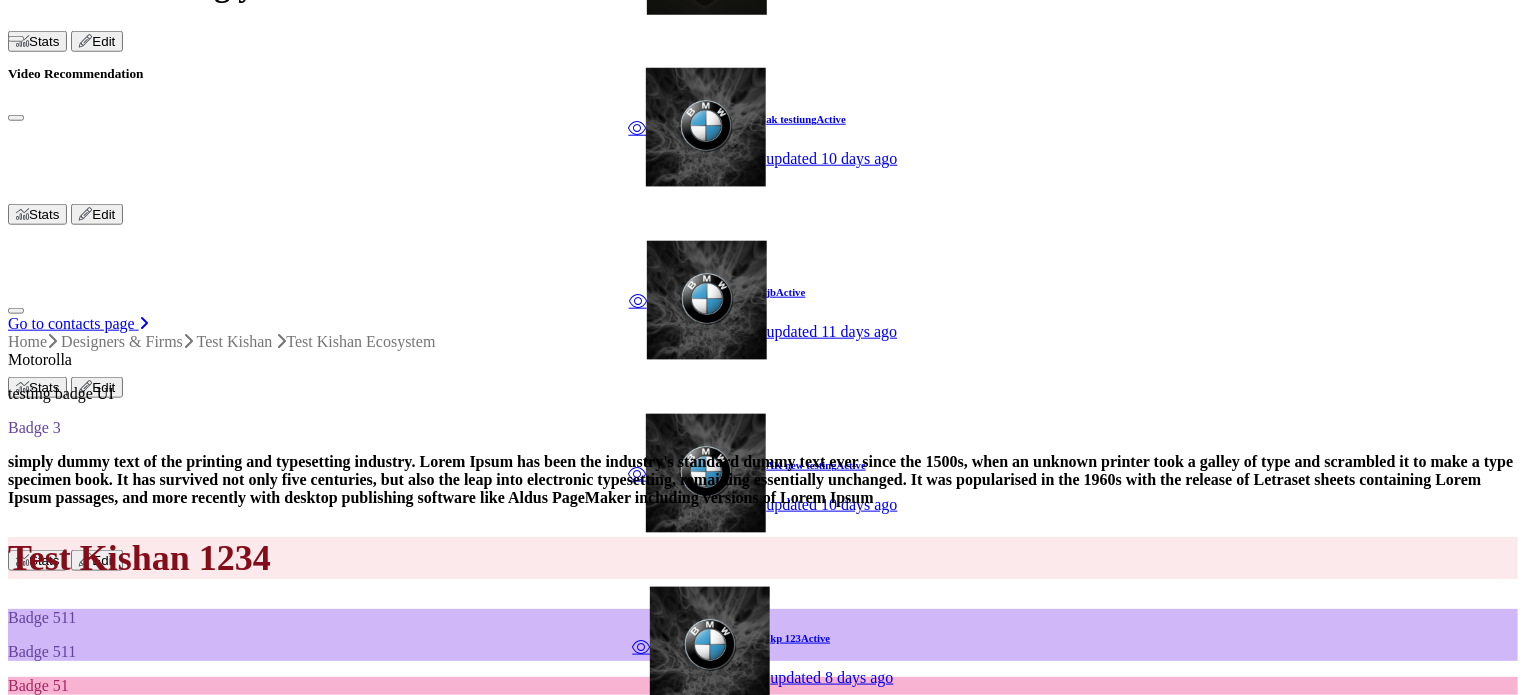 scroll, scrollTop: 800, scrollLeft: 0, axis: vertical 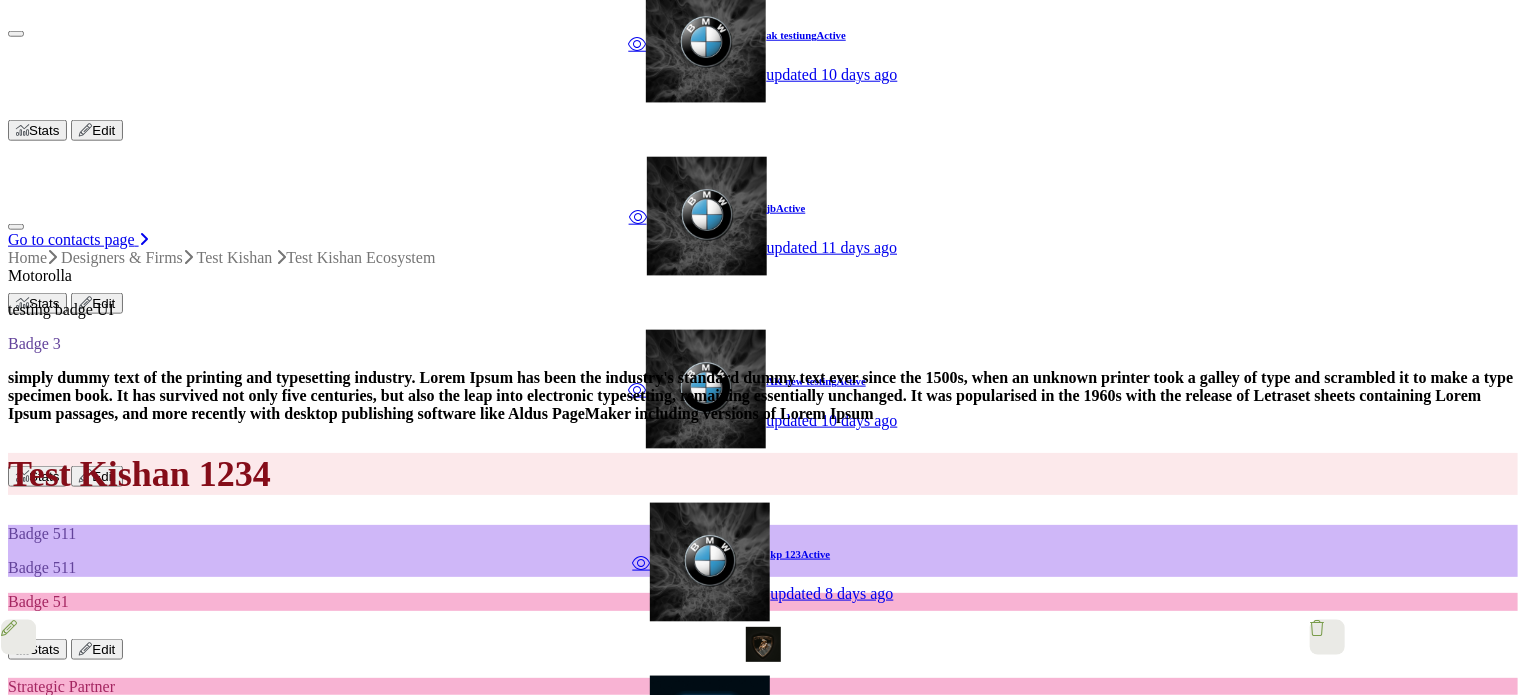 click on "My Badges 19122024
Test Image Badge 2
sd
0
badge cibr" at bounding box center [763, 32200] 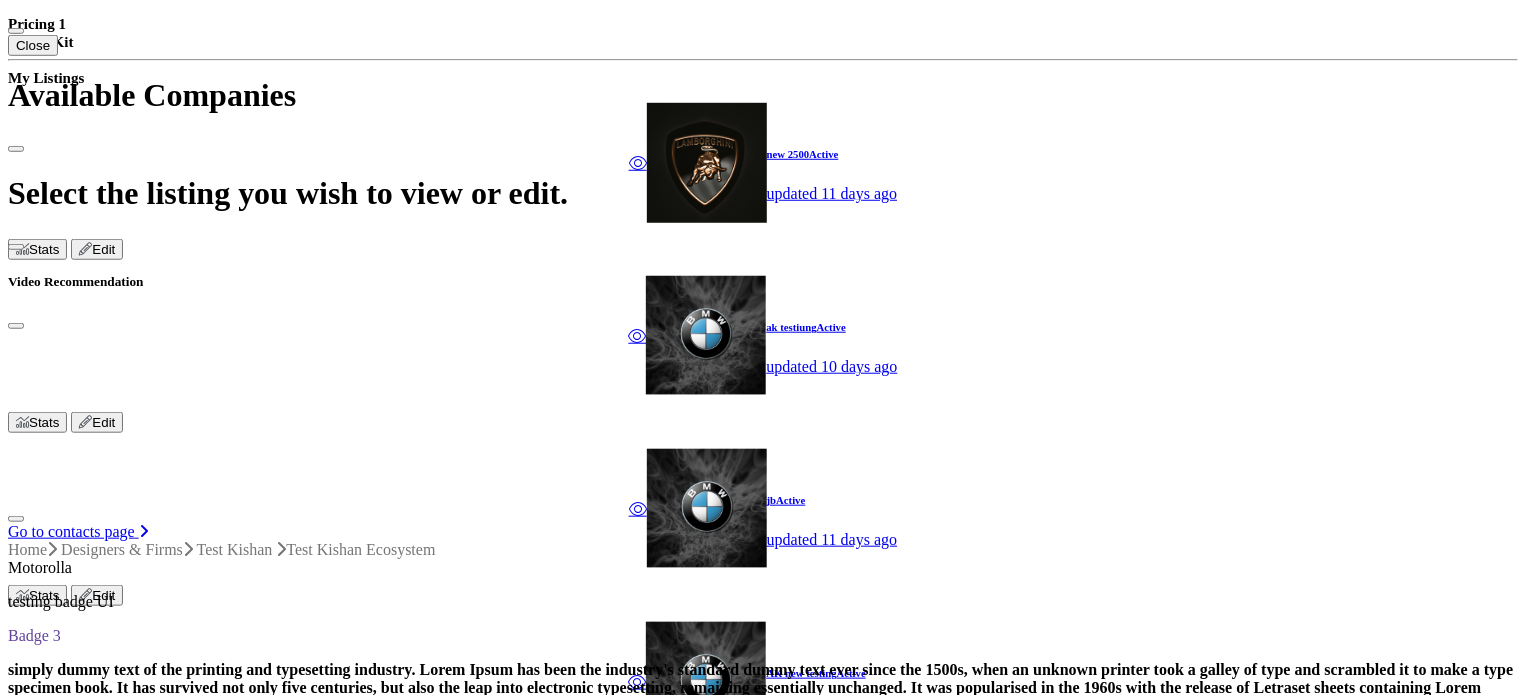 scroll, scrollTop: 700, scrollLeft: 0, axis: vertical 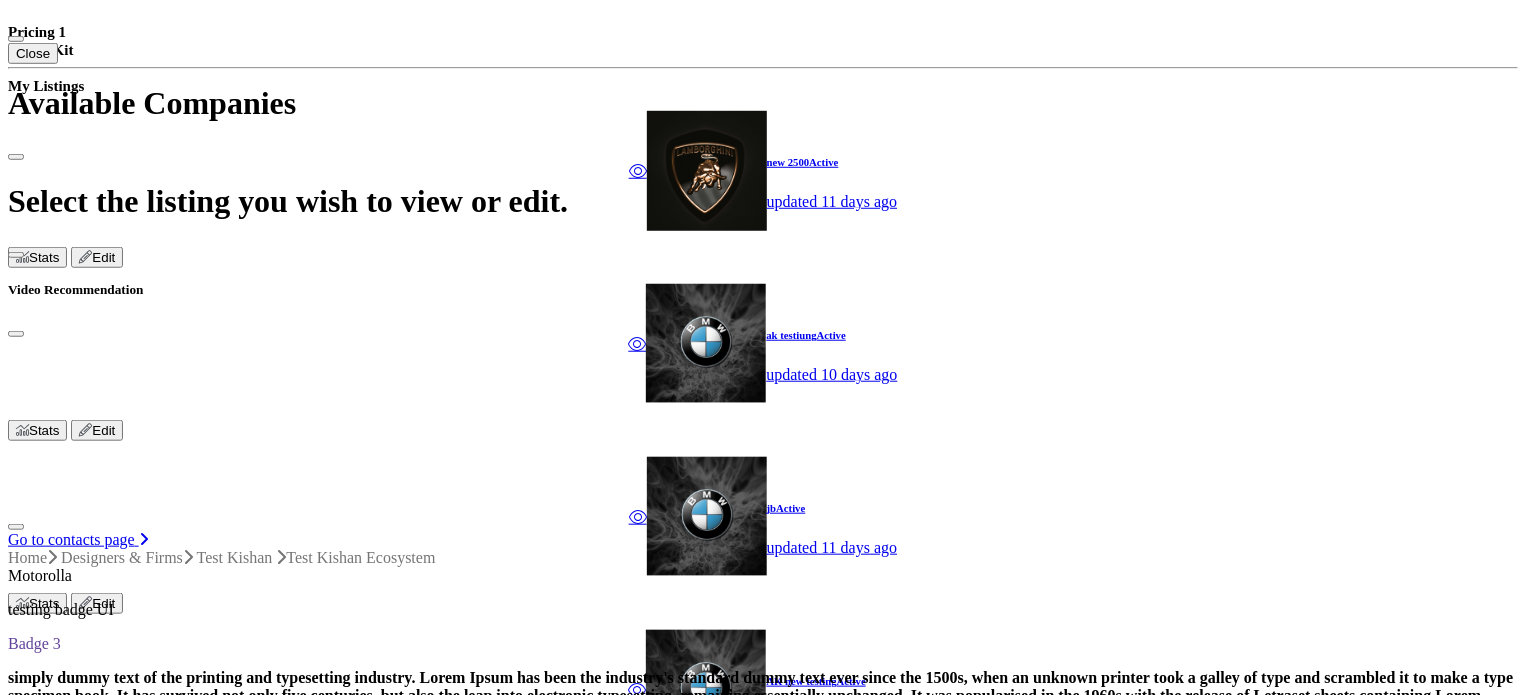 click at bounding box center (188, 50573) 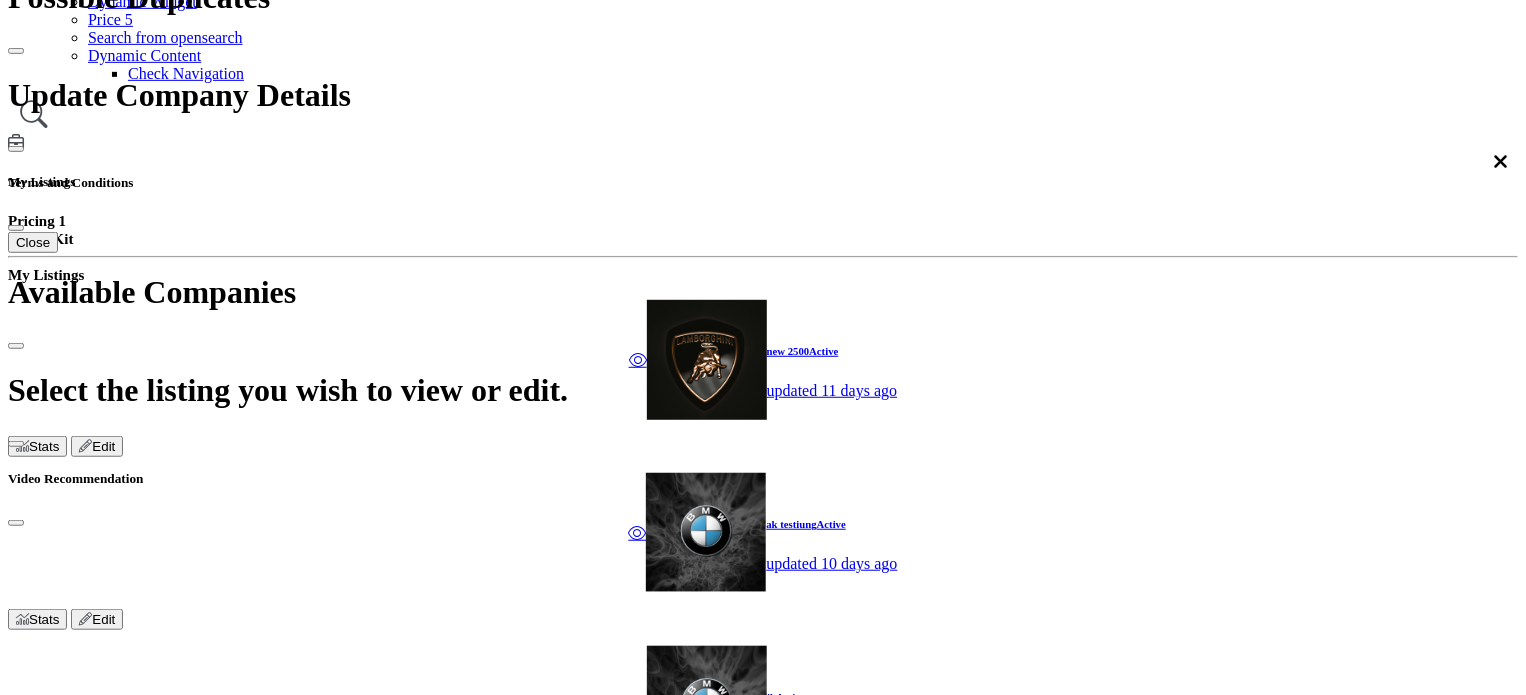 scroll, scrollTop: 500, scrollLeft: 0, axis: vertical 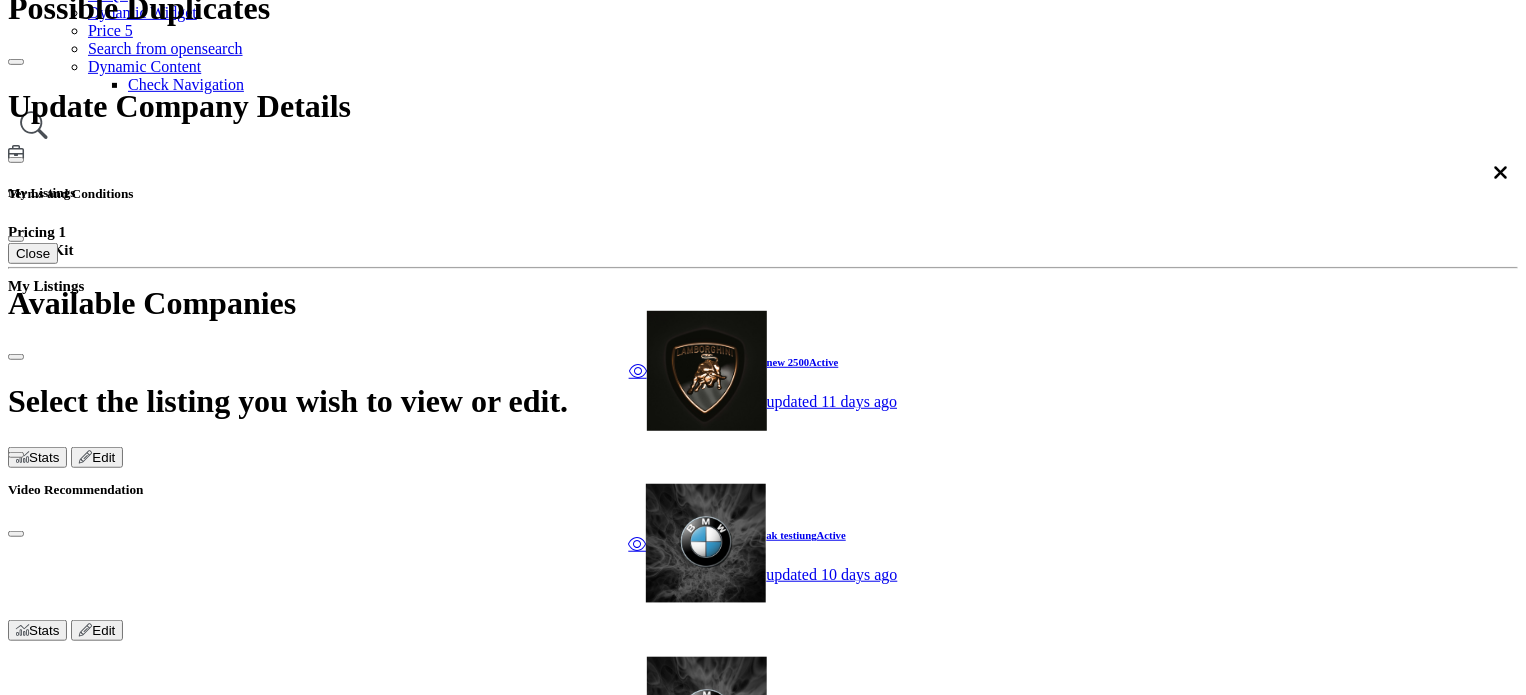 click at bounding box center [190, 50752] 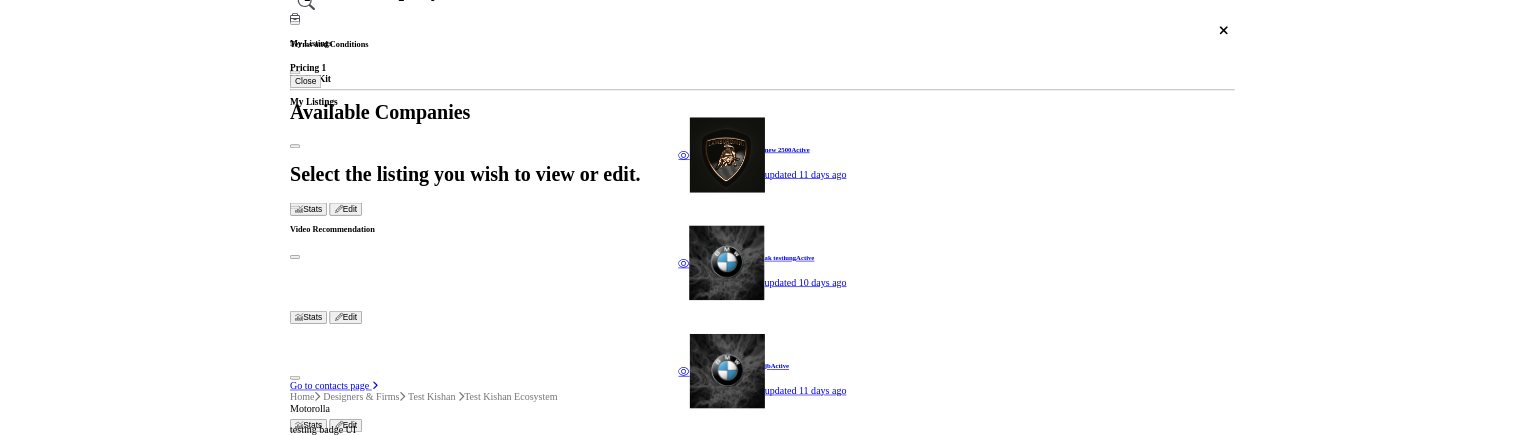 scroll, scrollTop: 800, scrollLeft: 0, axis: vertical 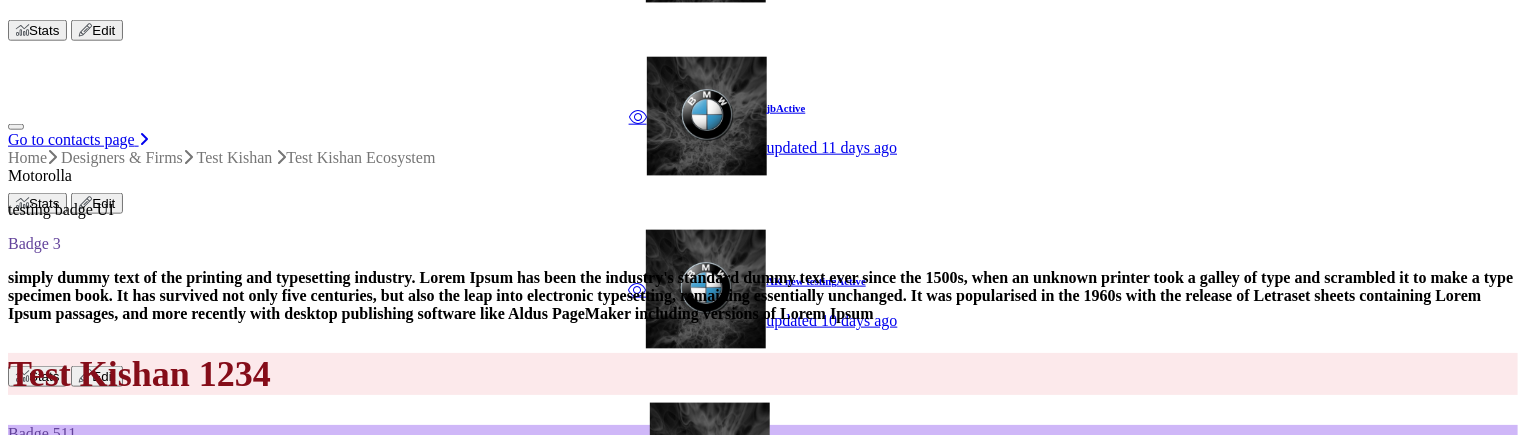 click on "+" at bounding box center (48, 51751) 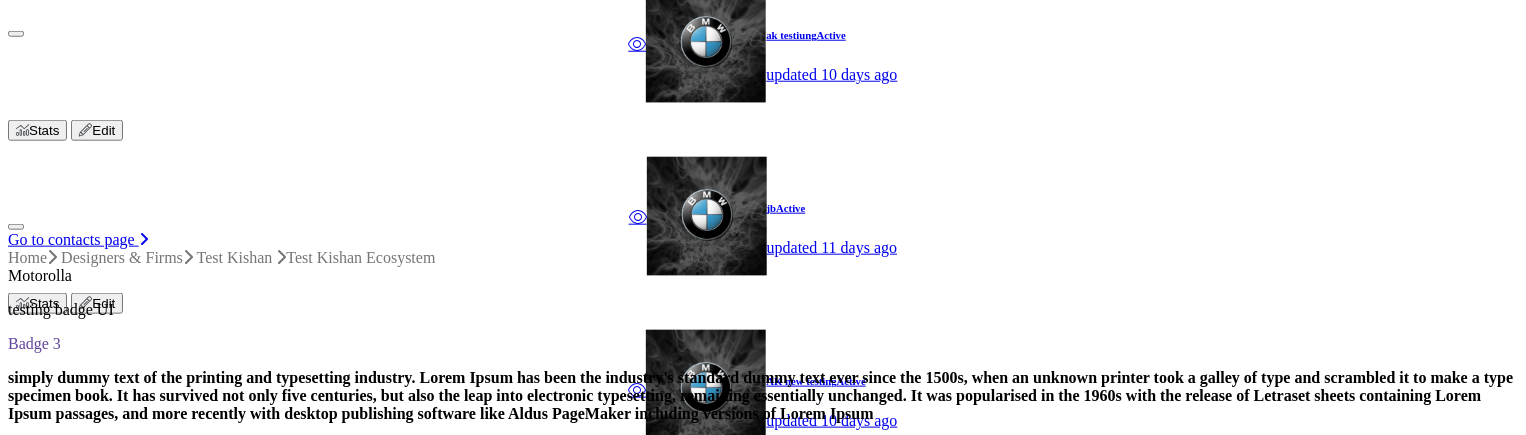 scroll, scrollTop: 900, scrollLeft: 0, axis: vertical 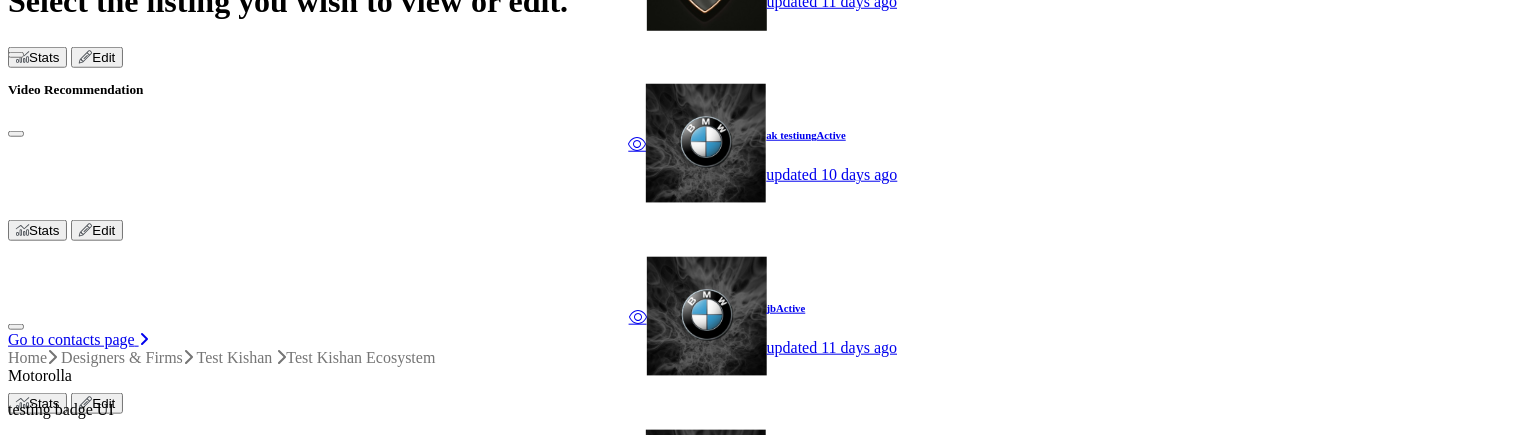 type 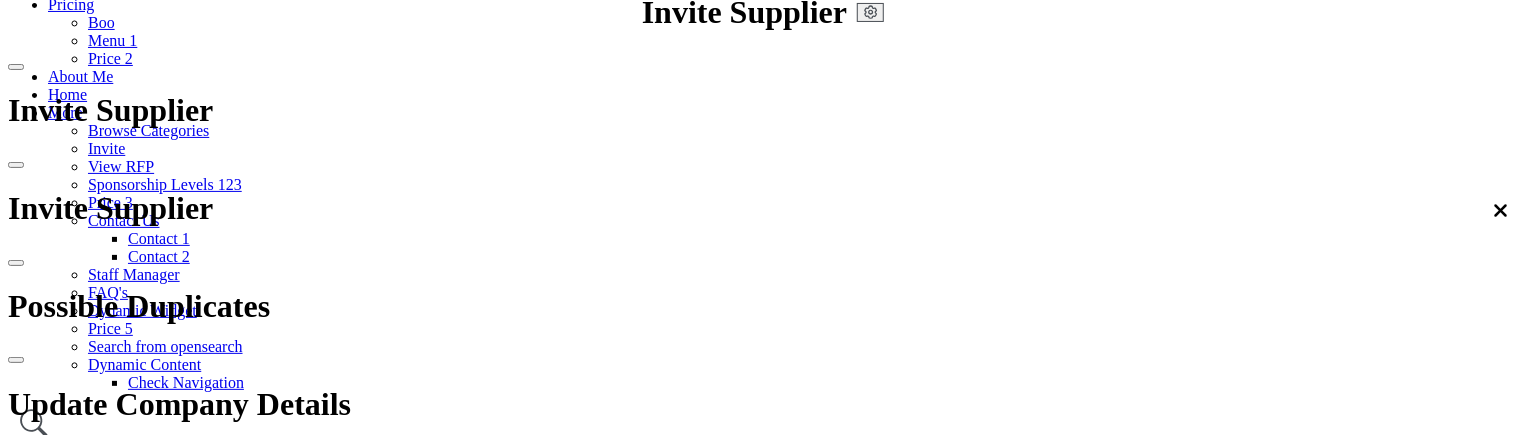 scroll, scrollTop: 312, scrollLeft: 0, axis: vertical 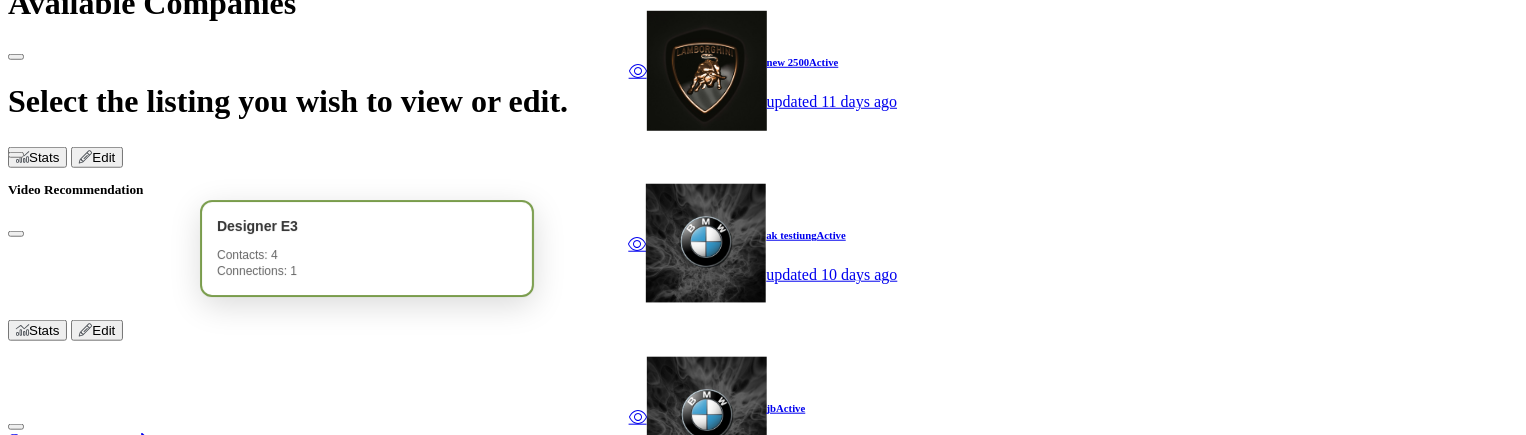 click on "Network Map" at bounding box center (95, 51894) 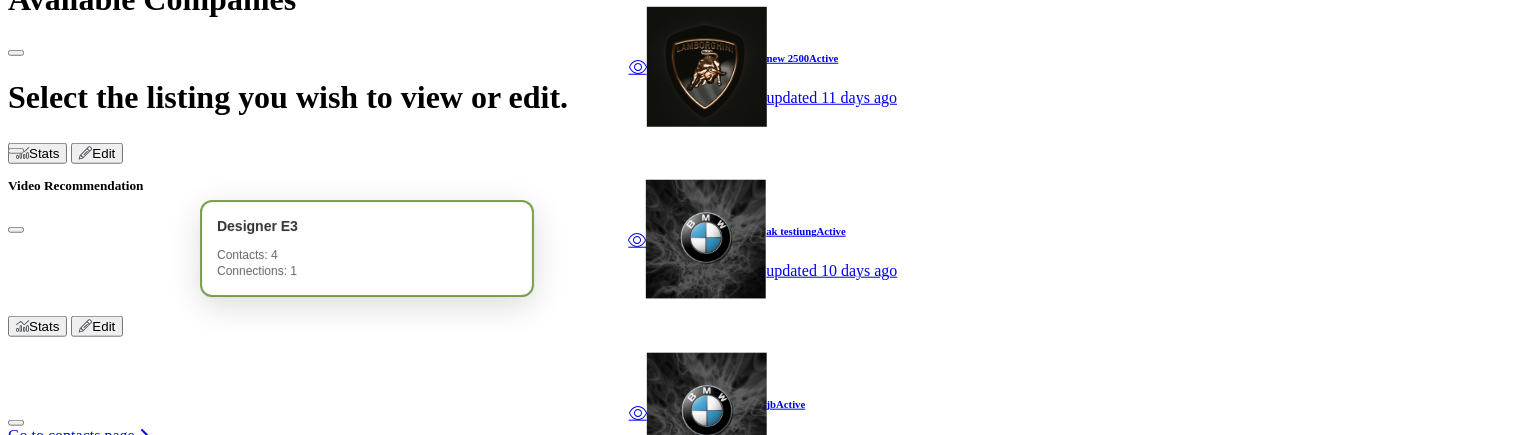 scroll, scrollTop: 800, scrollLeft: 0, axis: vertical 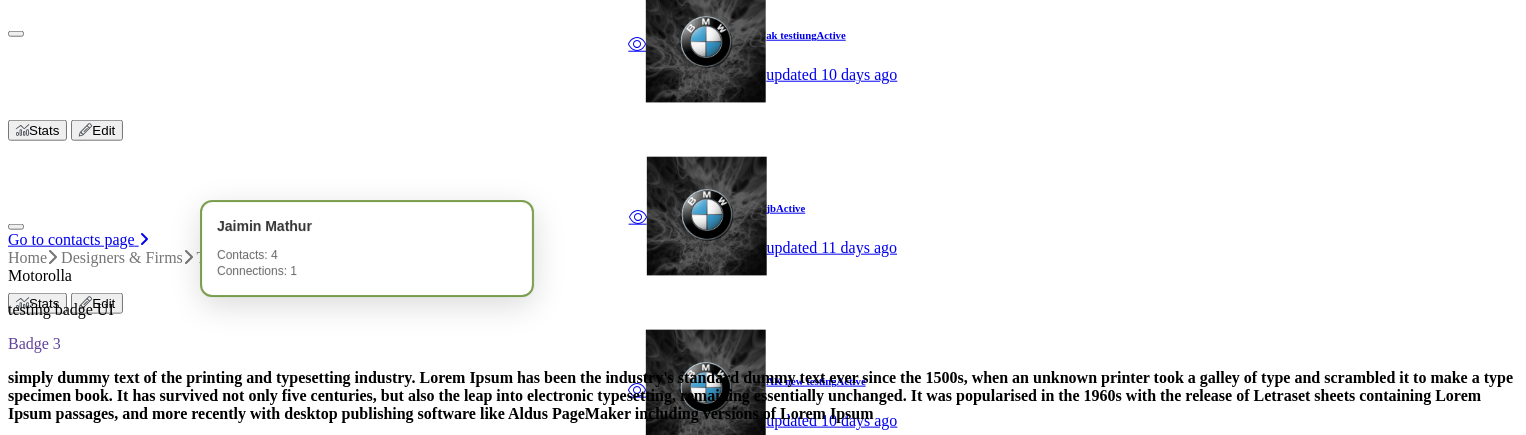type 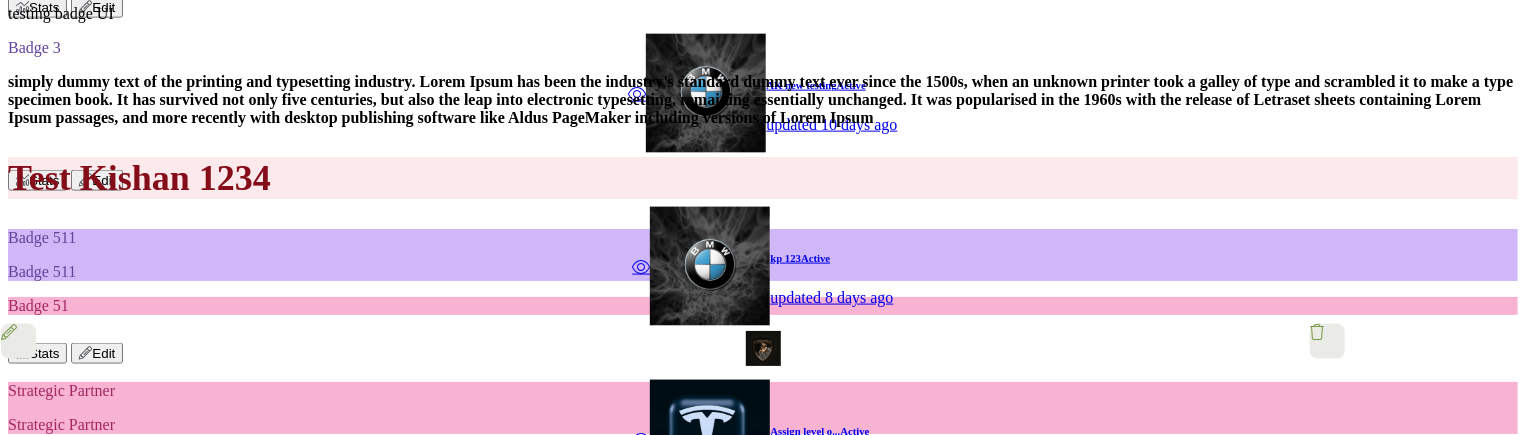 scroll, scrollTop: 1300, scrollLeft: 0, axis: vertical 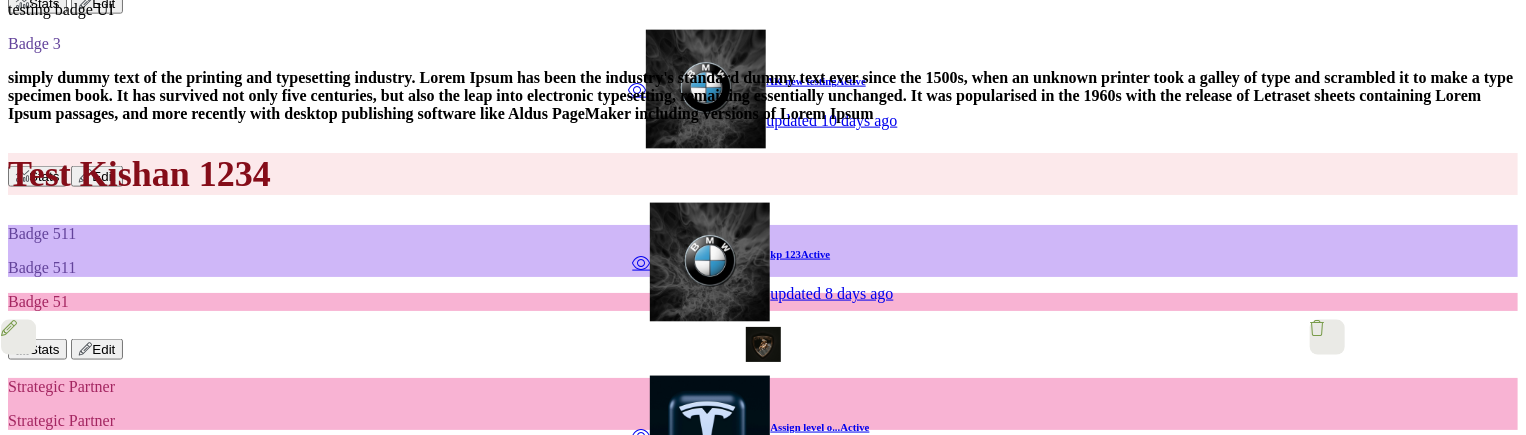 click on "⟲" at bounding box center (20, 51551) 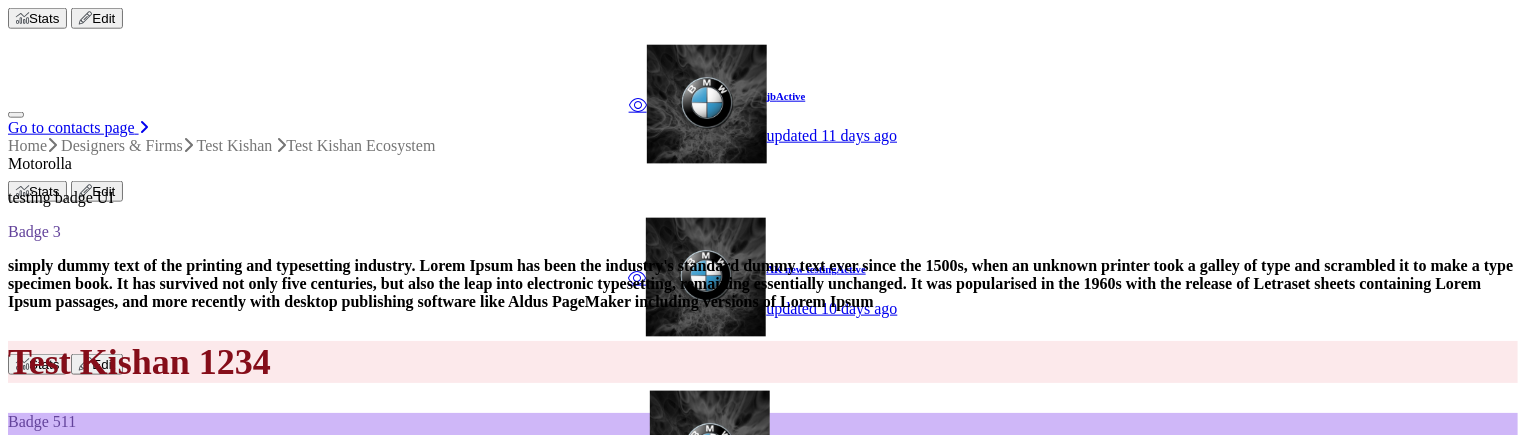 scroll, scrollTop: 1000, scrollLeft: 0, axis: vertical 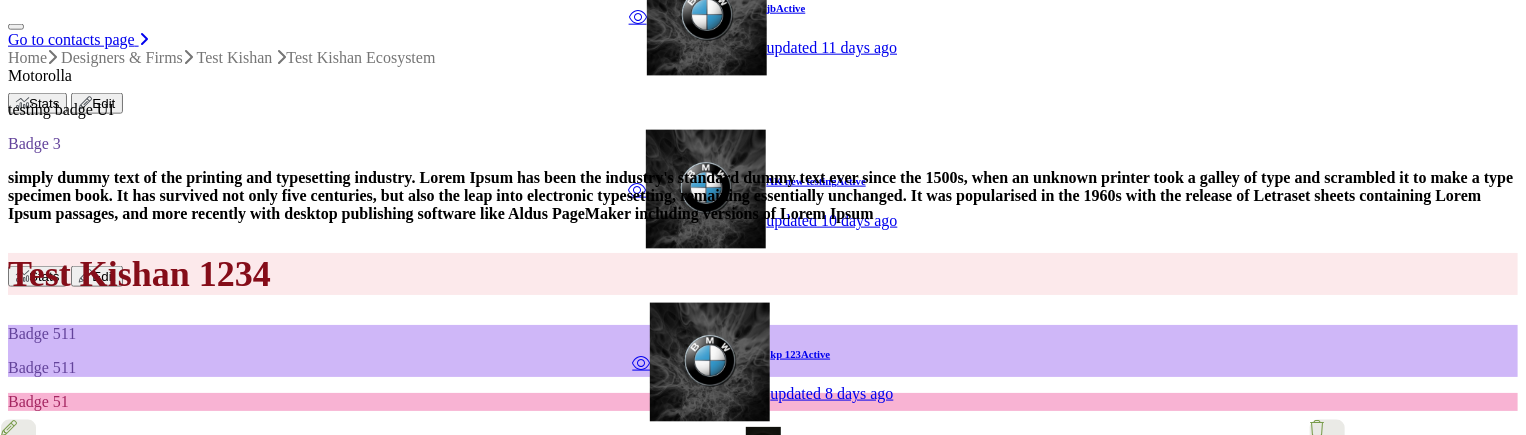 click on "[PERSON] [PERSON] Ecosystem Filter Reset Filter" at bounding box center [763, 50762] 